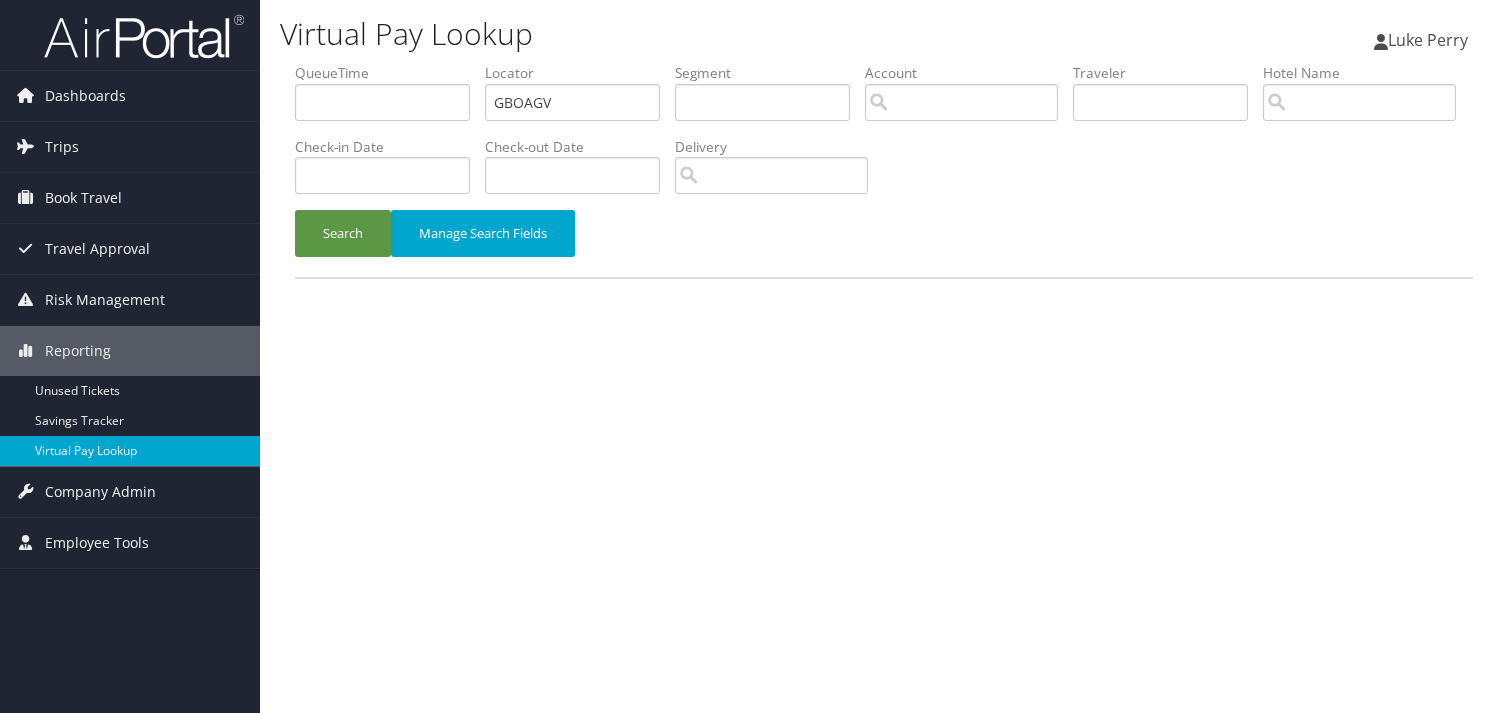 scroll, scrollTop: 0, scrollLeft: 0, axis: both 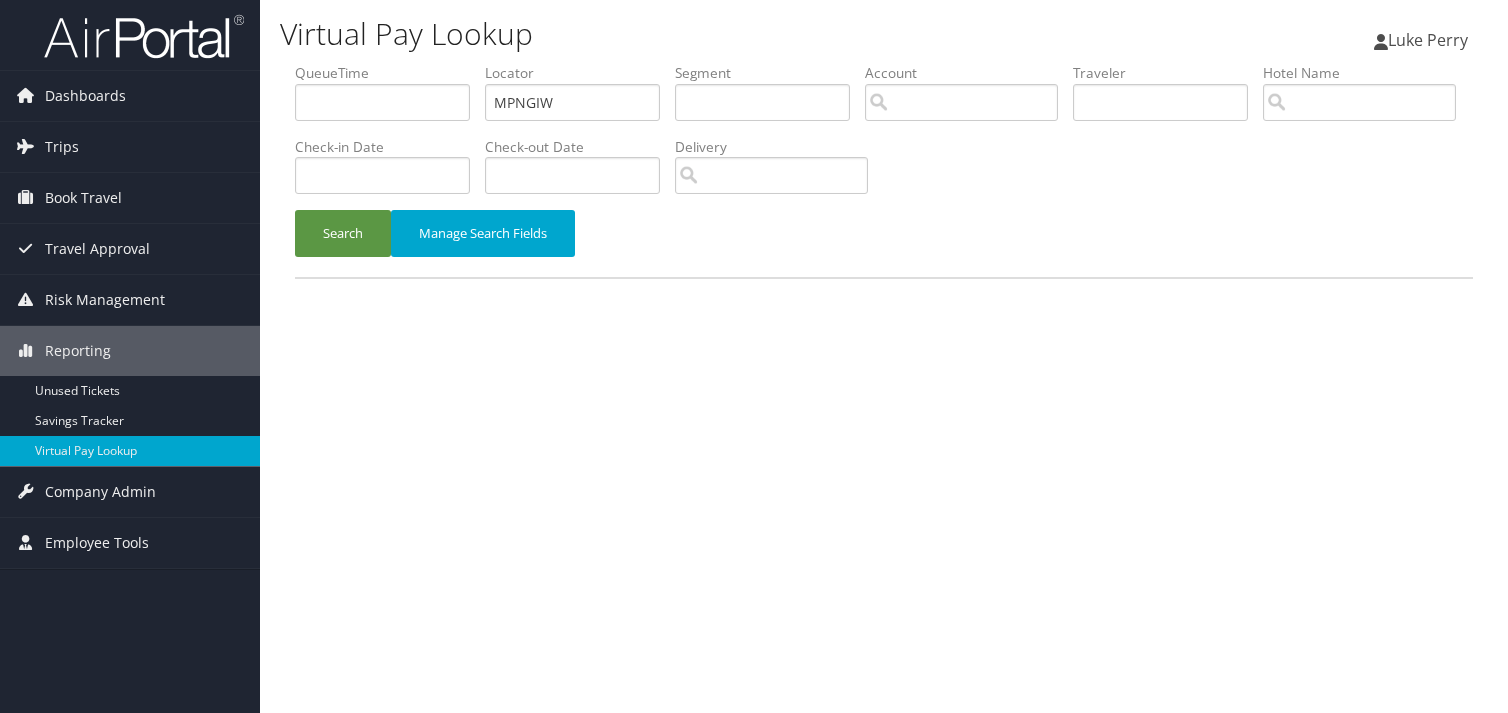 click on "Search" at bounding box center [343, 233] 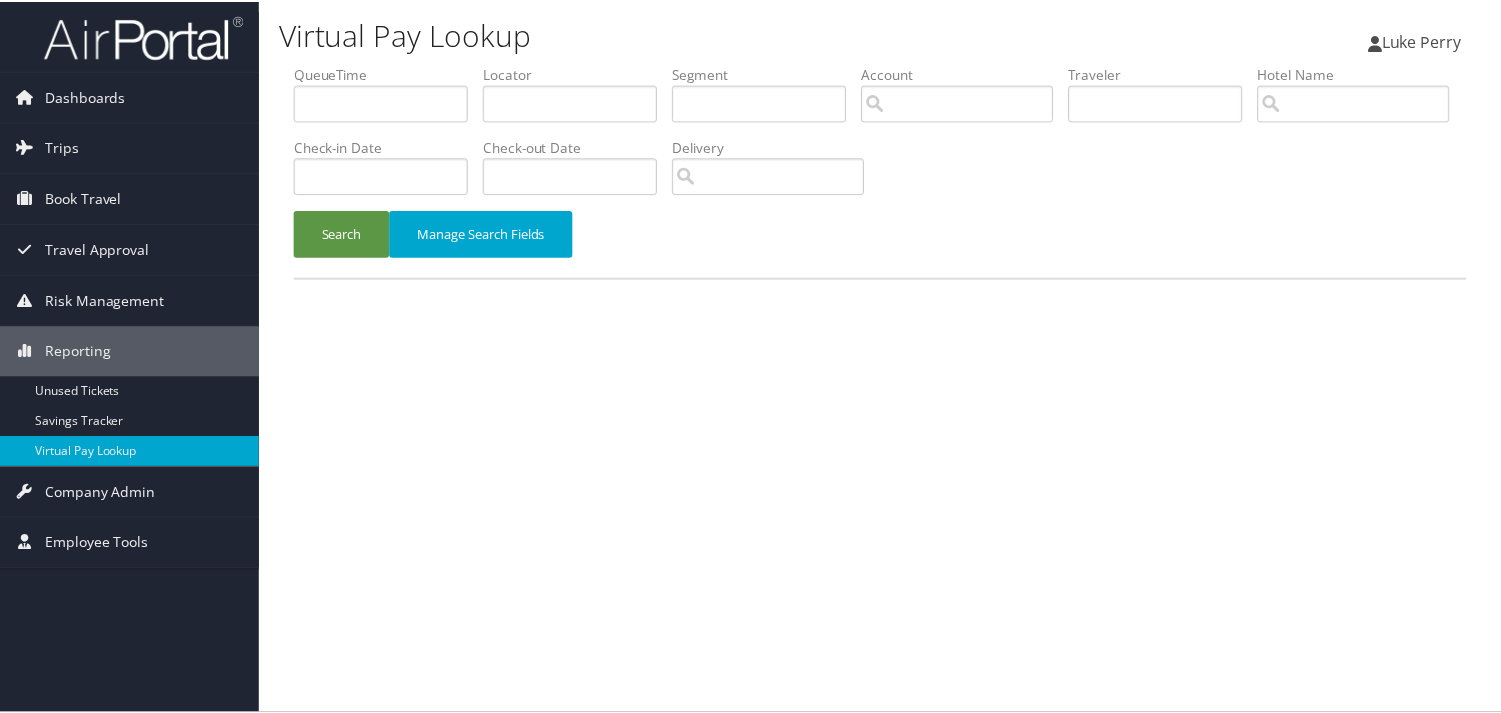 scroll, scrollTop: 0, scrollLeft: 0, axis: both 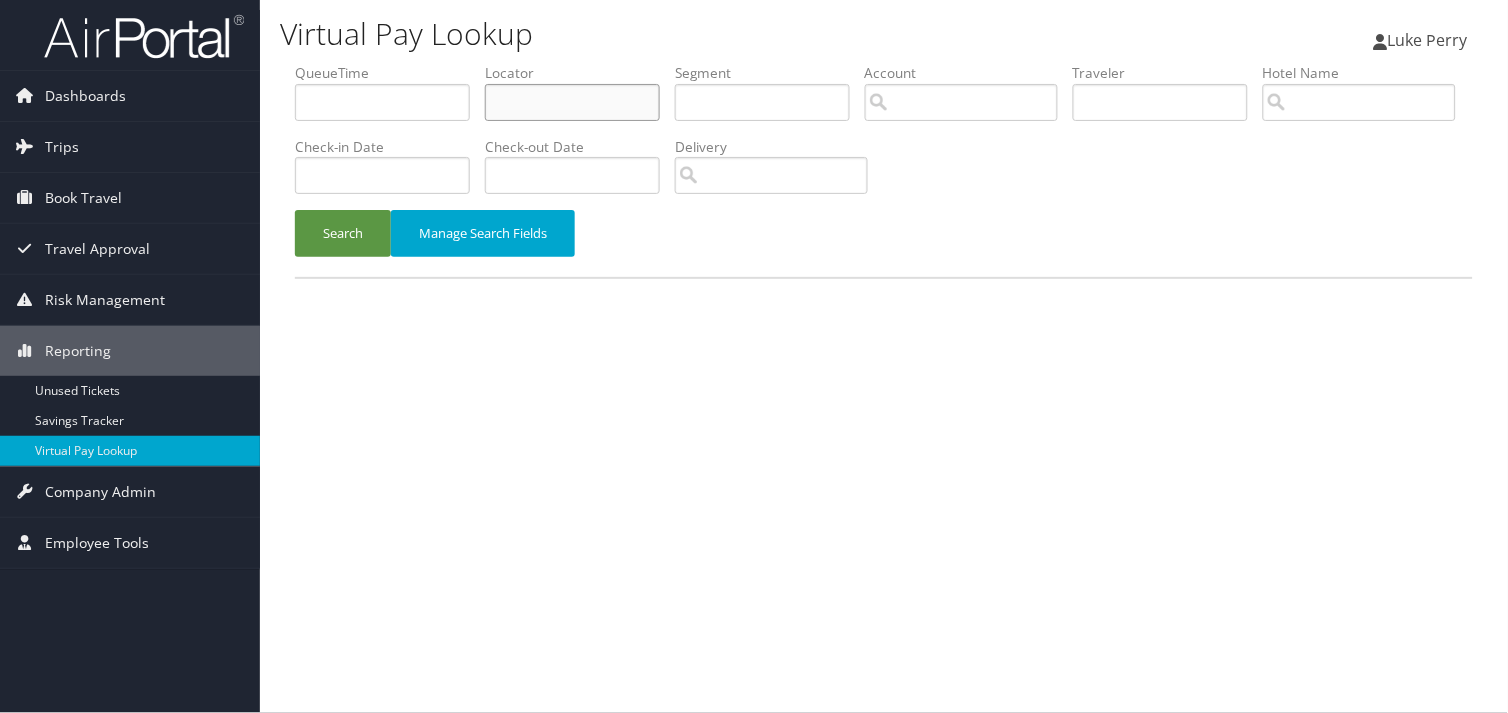 click at bounding box center (572, 102) 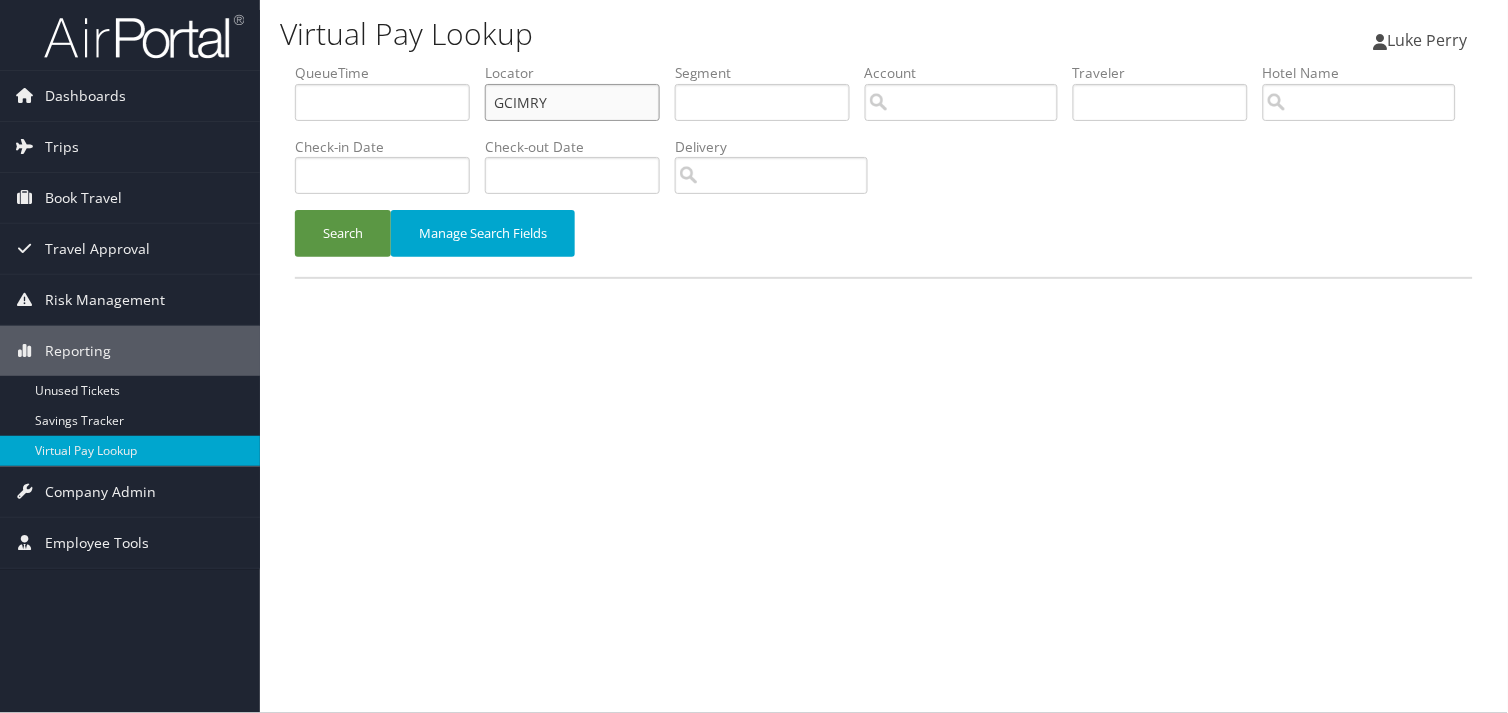 click on "GCIMRY" at bounding box center (572, 102) 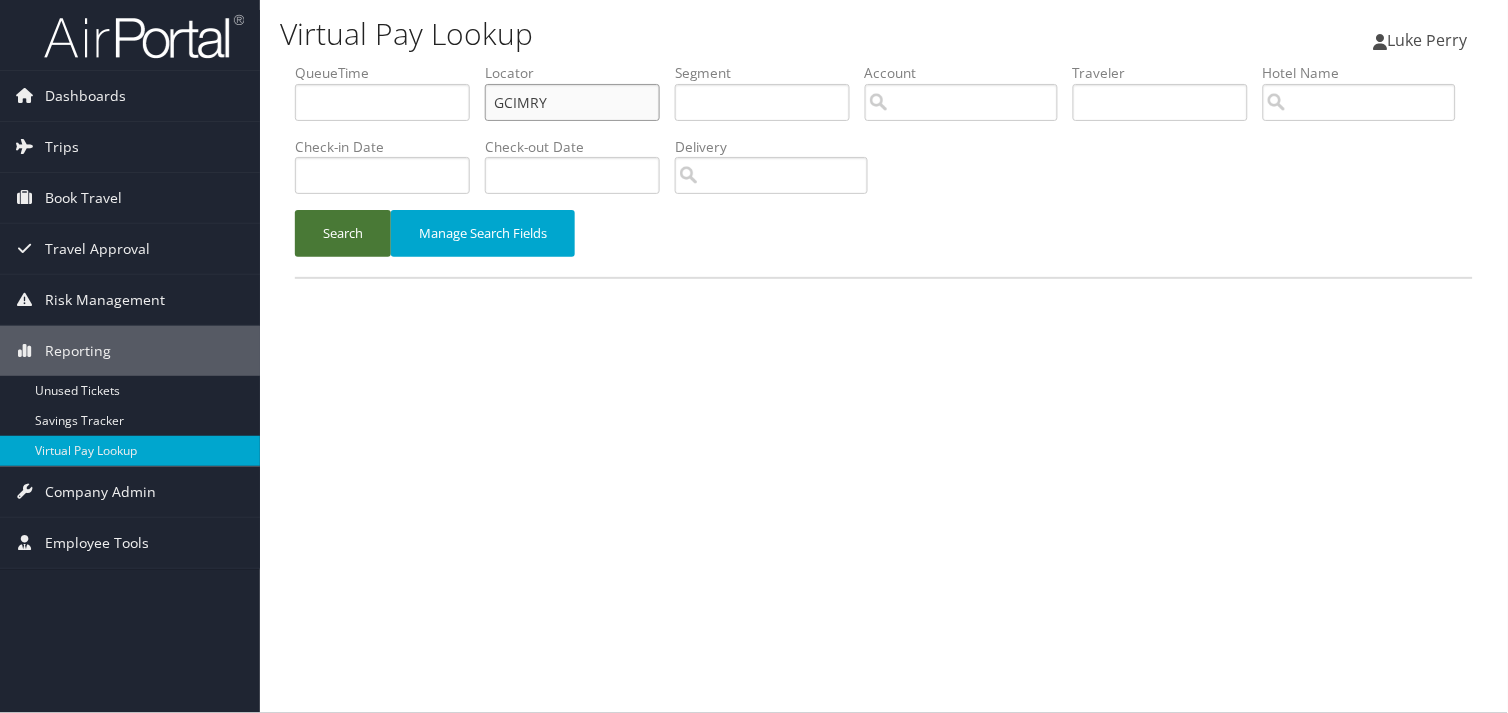 type on "GCIMRY" 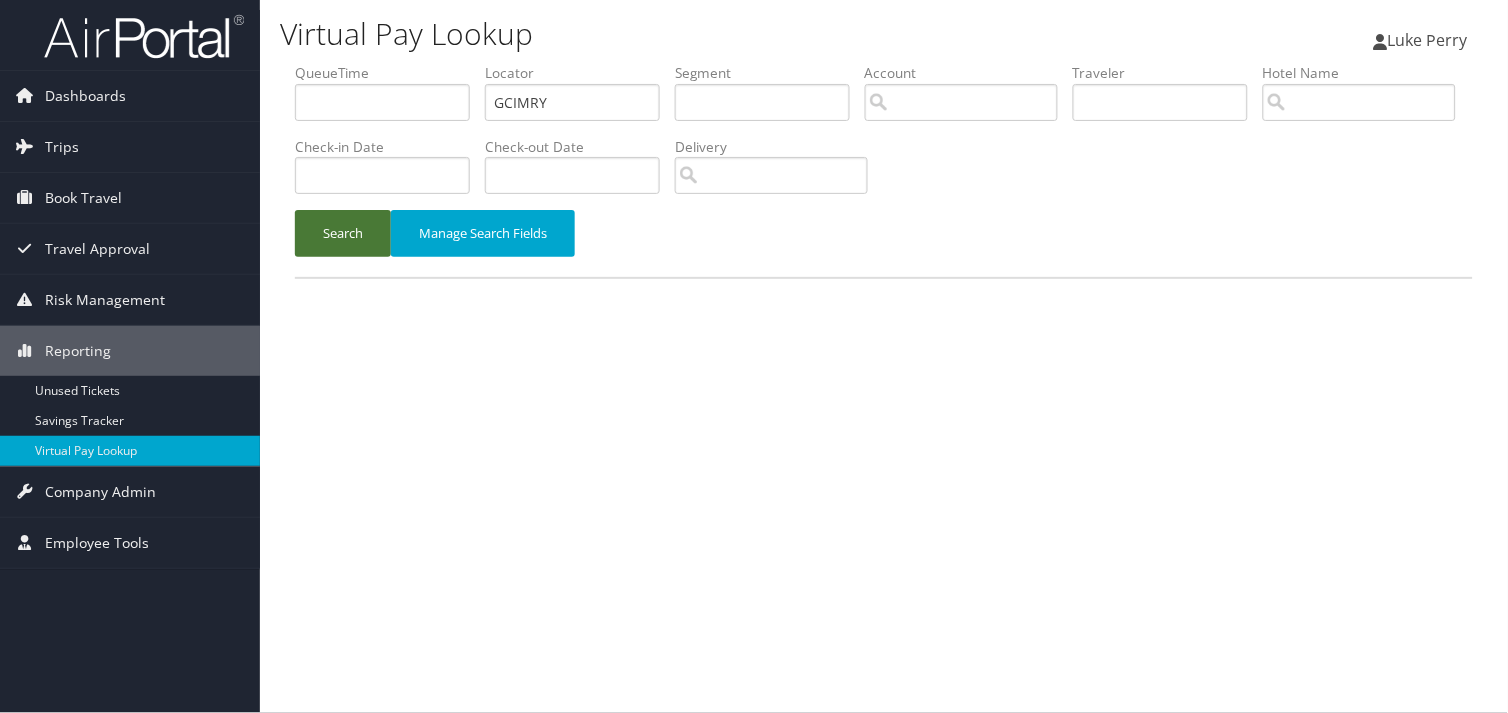 click on "Search" at bounding box center (343, 233) 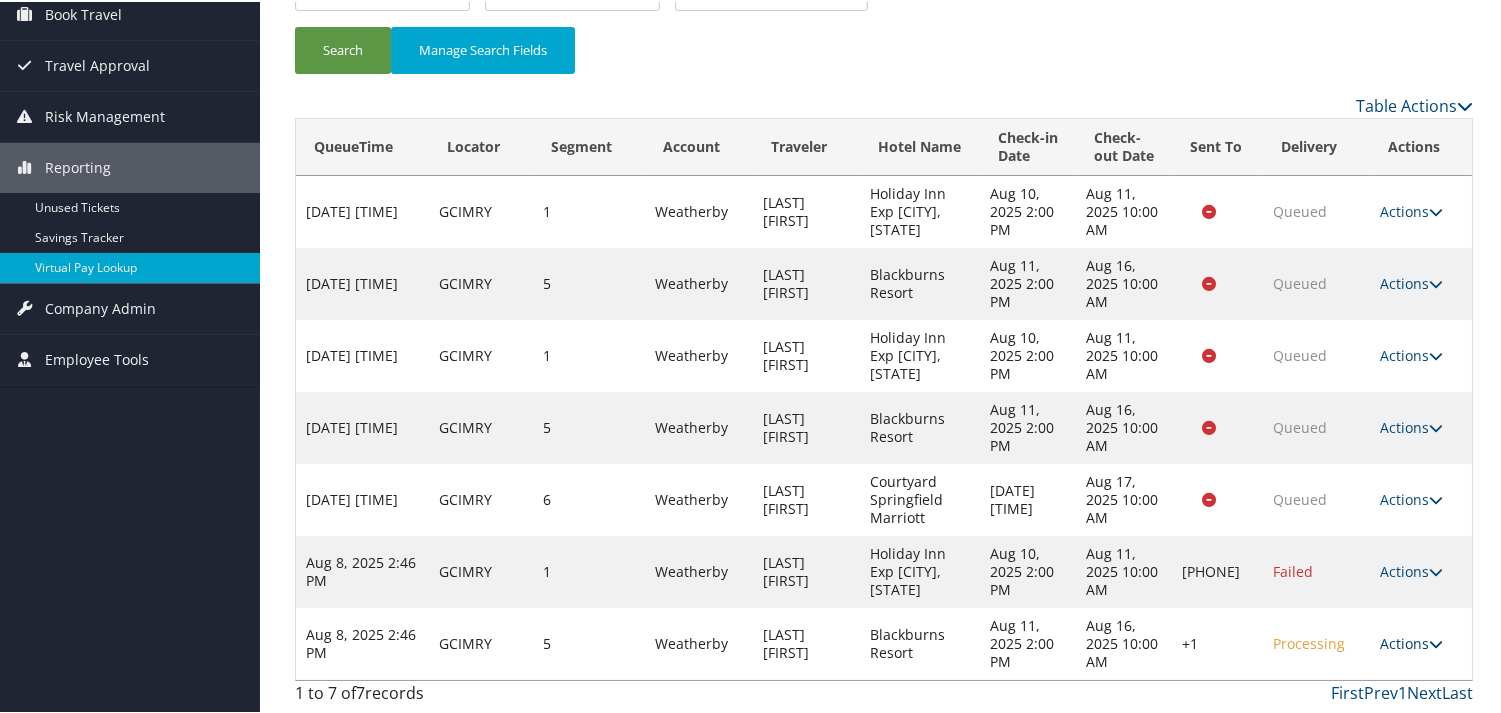 click on "Actions" at bounding box center (1411, 641) 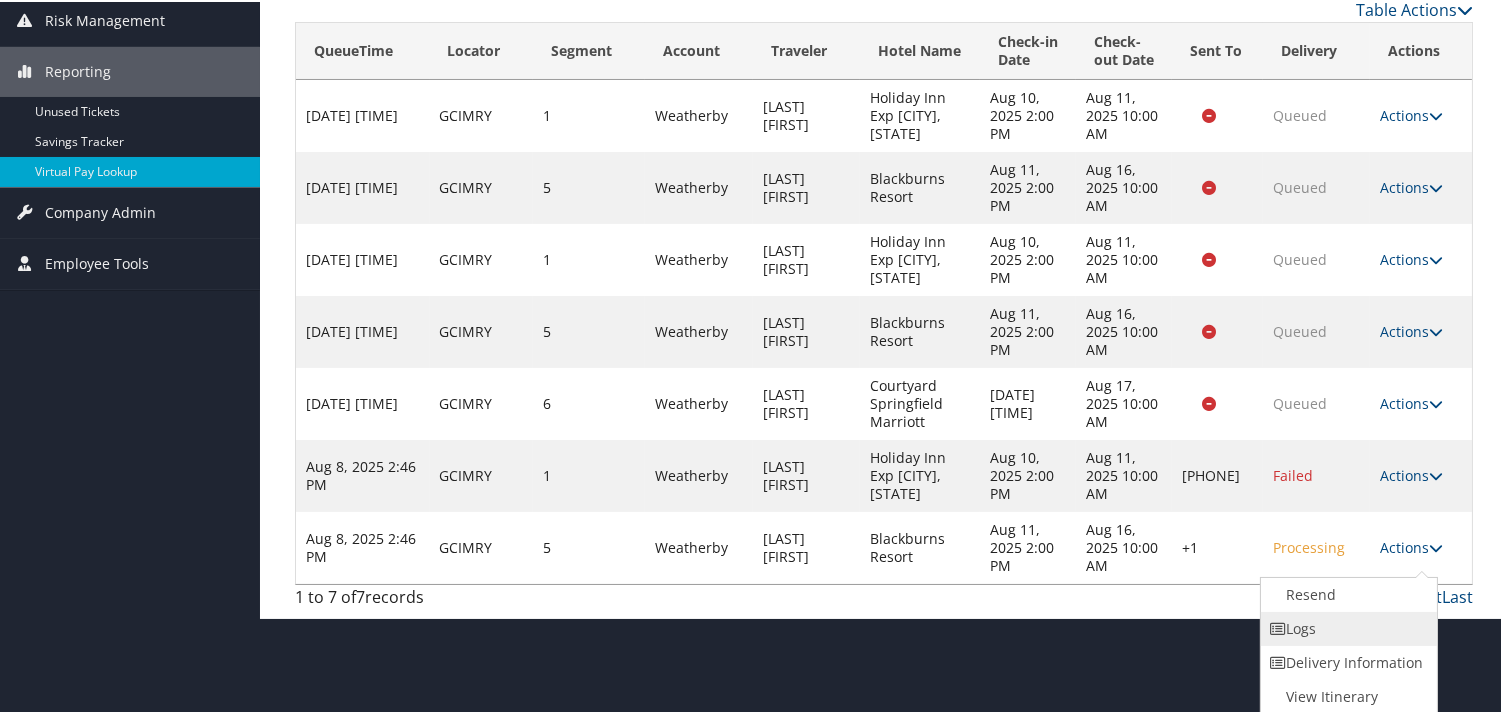 click on "Logs" at bounding box center [1346, 627] 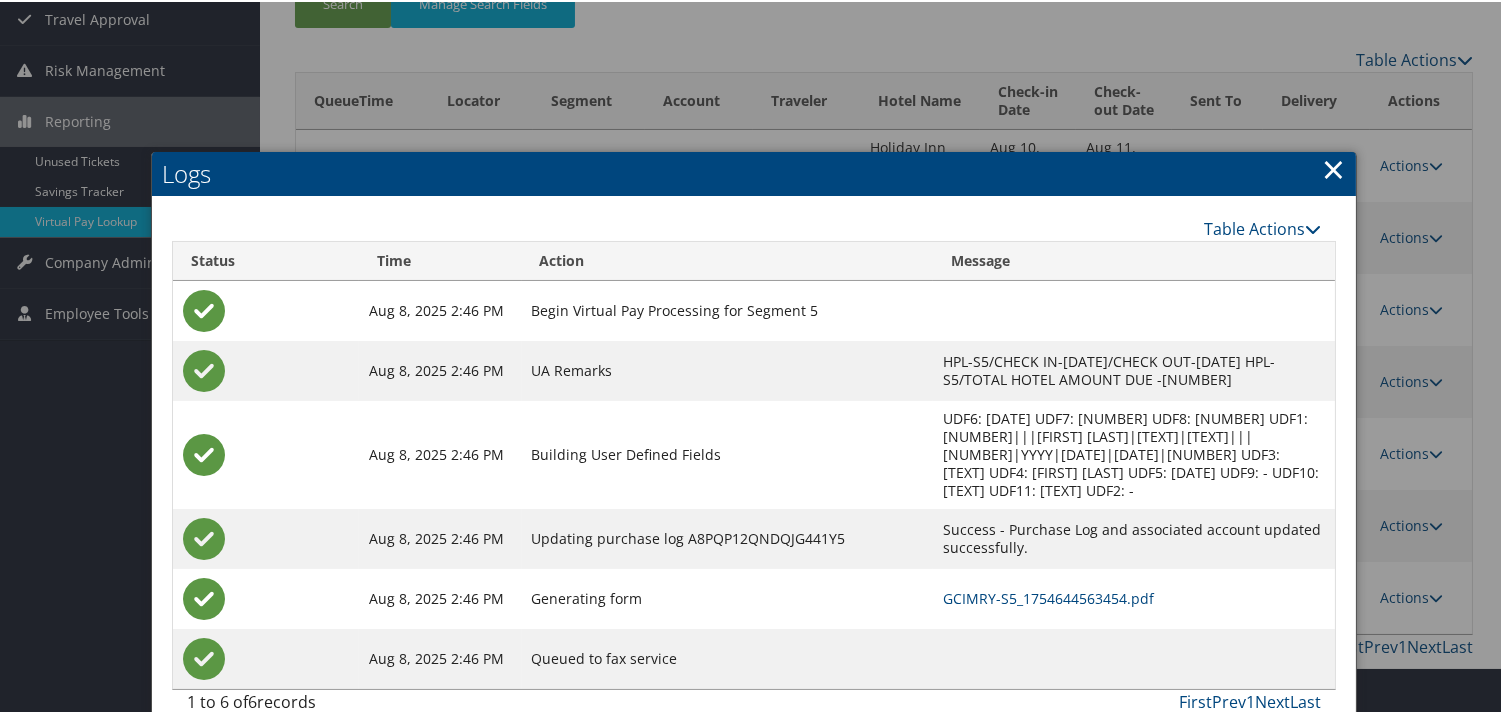 scroll, scrollTop: 243, scrollLeft: 0, axis: vertical 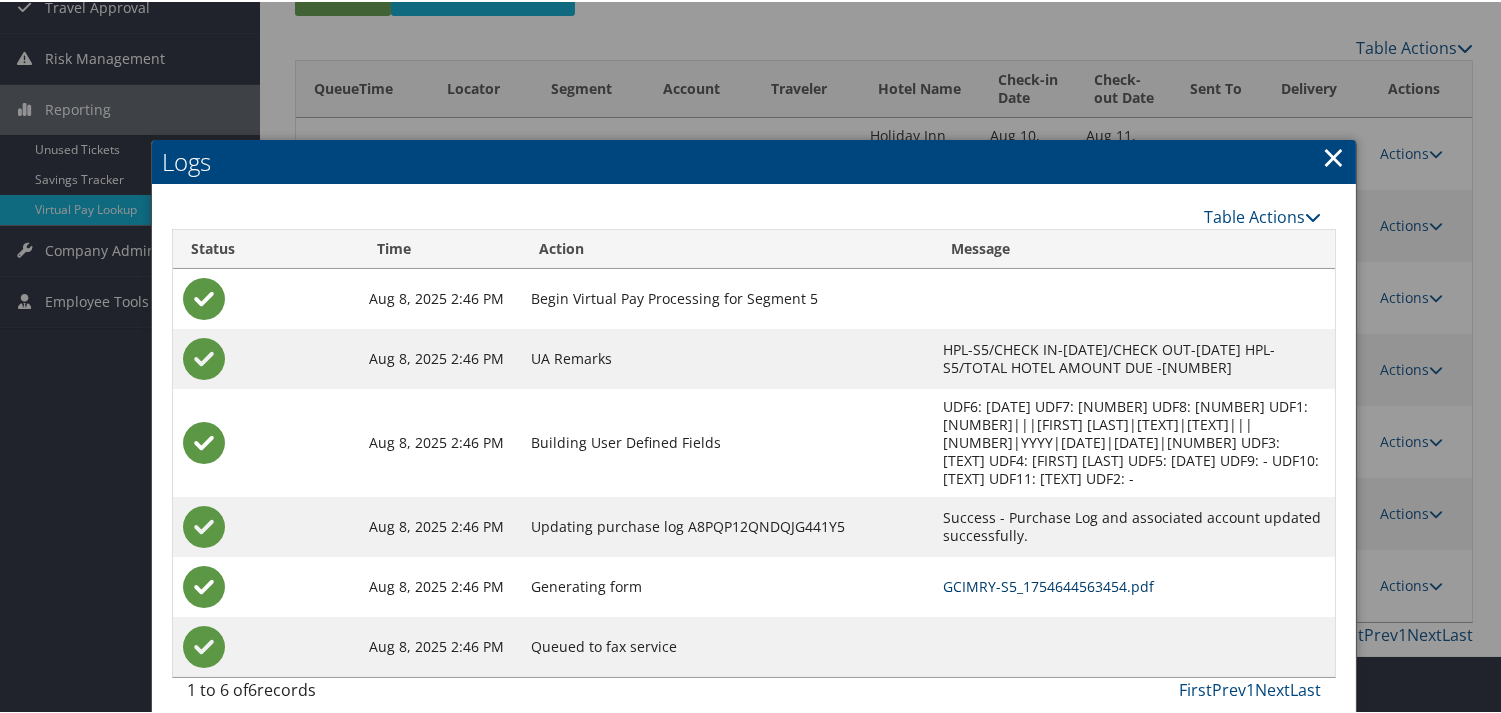 click on "GCIMRY-S5_1754644563454.pdf" at bounding box center (1048, 584) 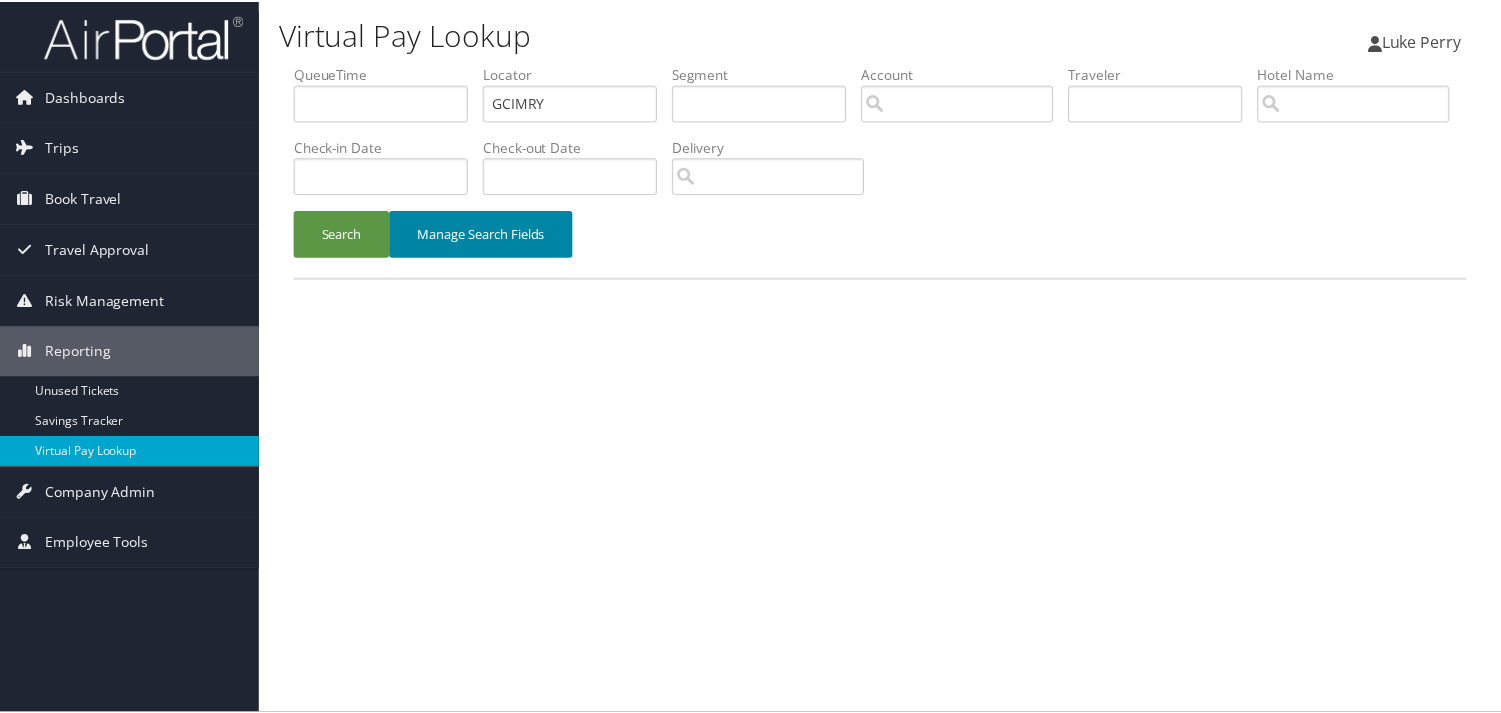 scroll, scrollTop: 0, scrollLeft: 0, axis: both 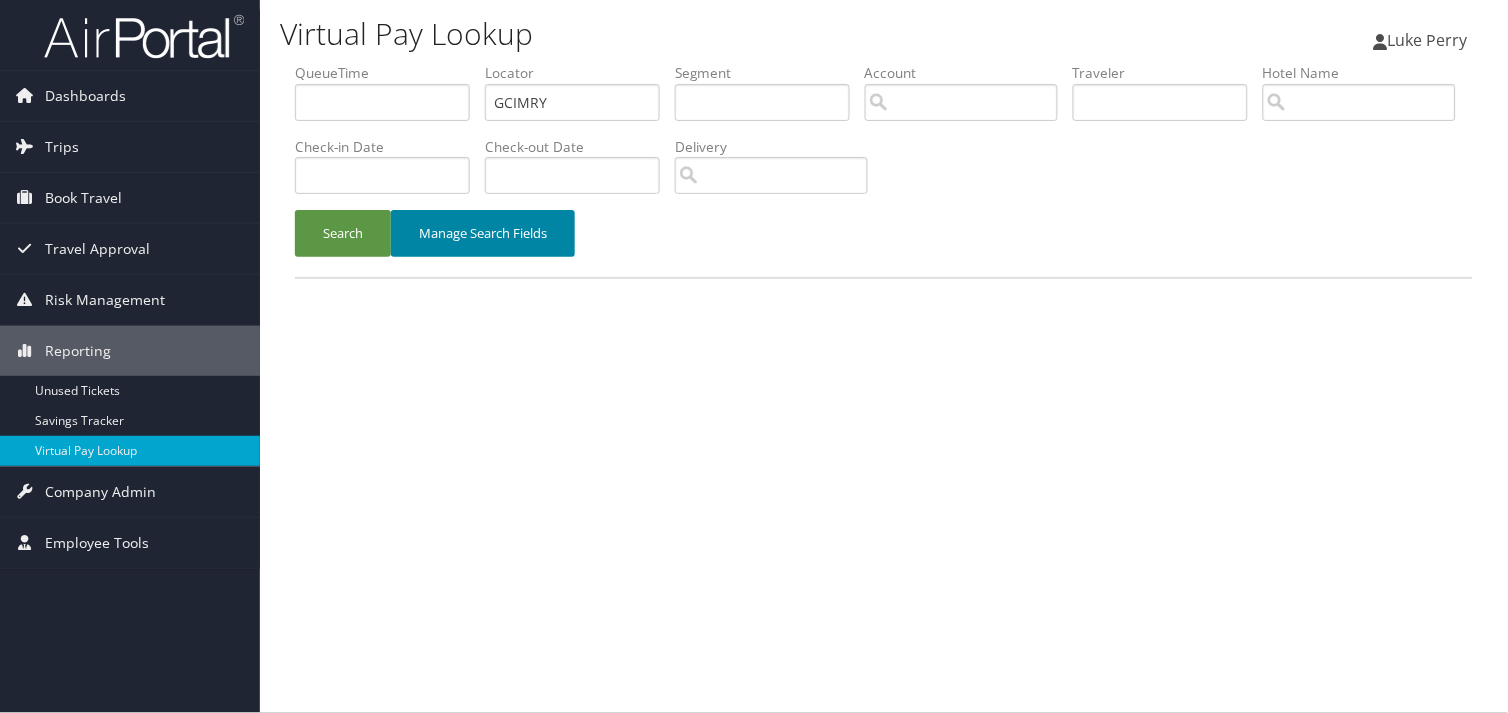 click on "Manage Search Fields" at bounding box center (483, 233) 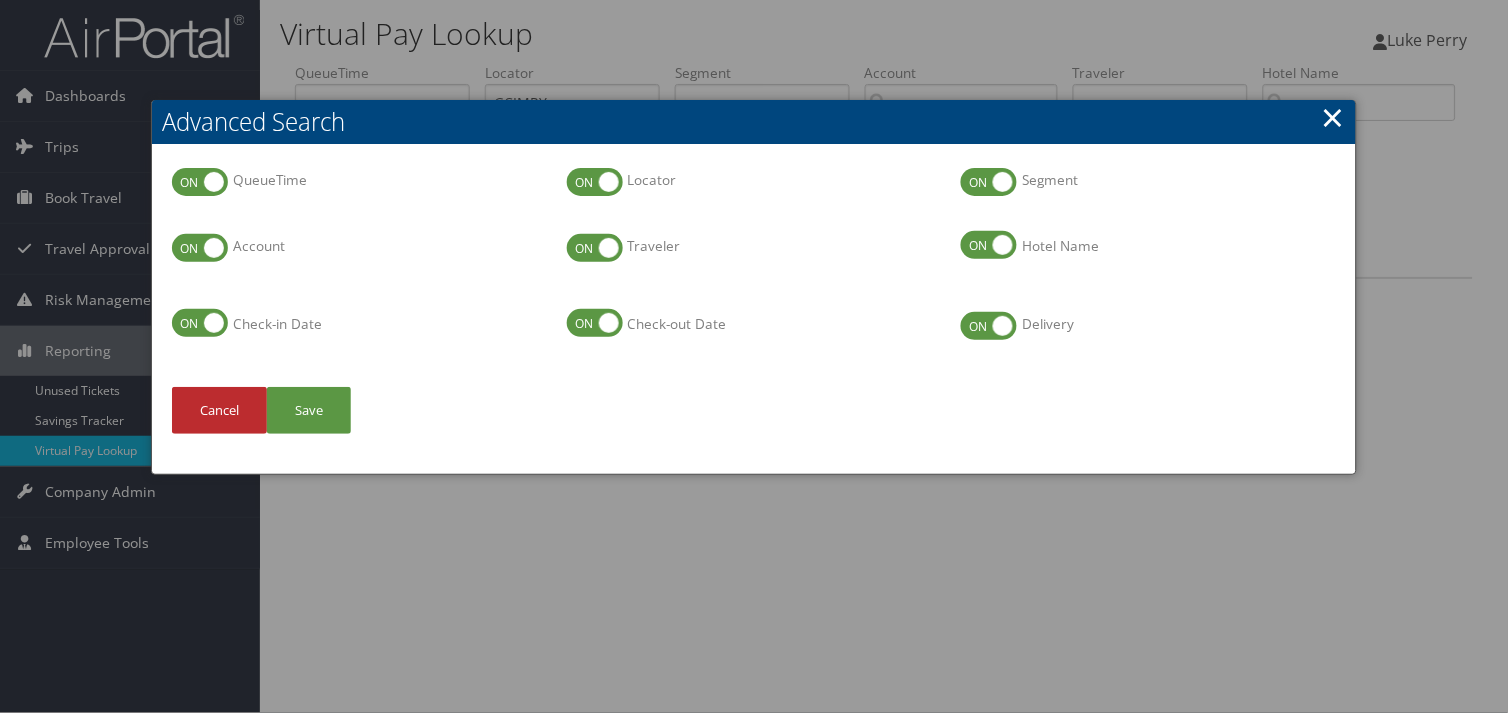 click at bounding box center (754, 356) 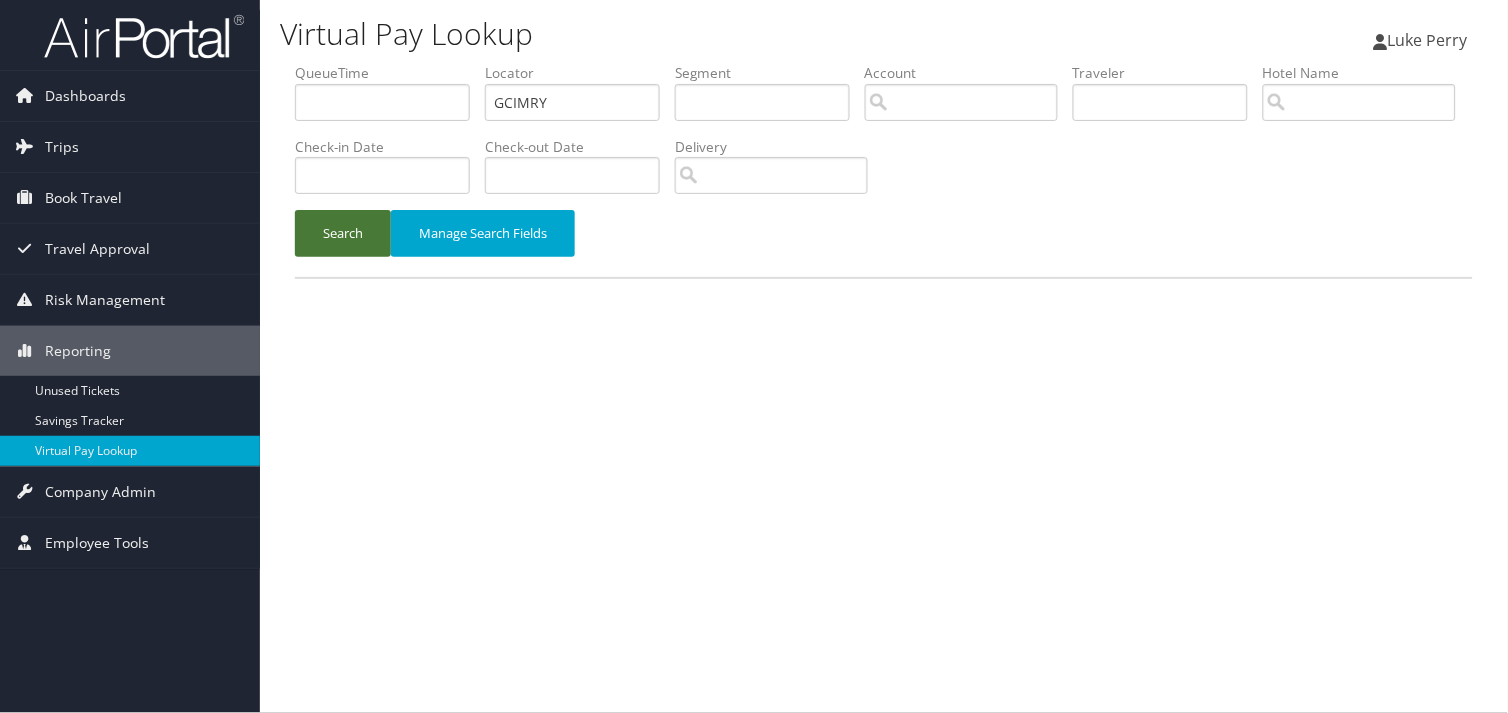 click on "Search" at bounding box center [343, 233] 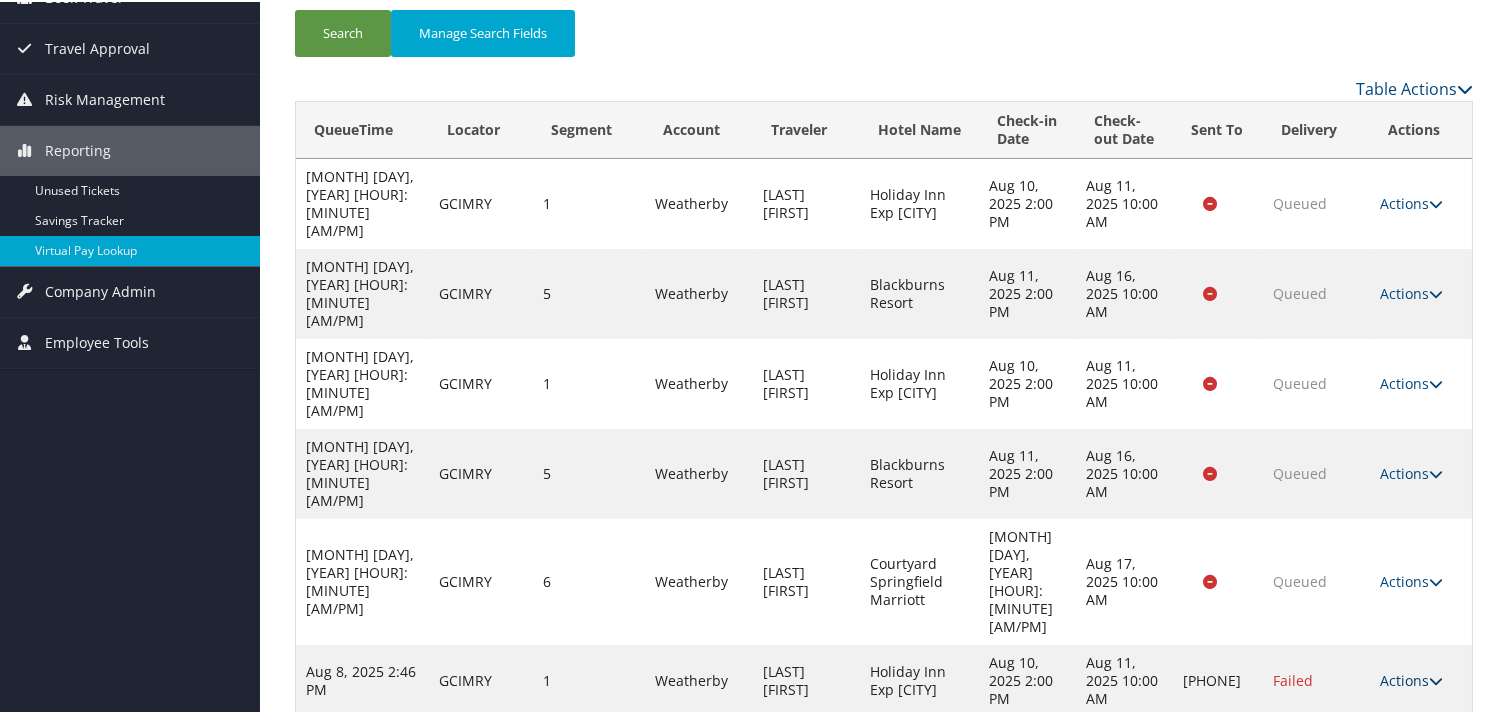 click on "Actions" at bounding box center (1411, 678) 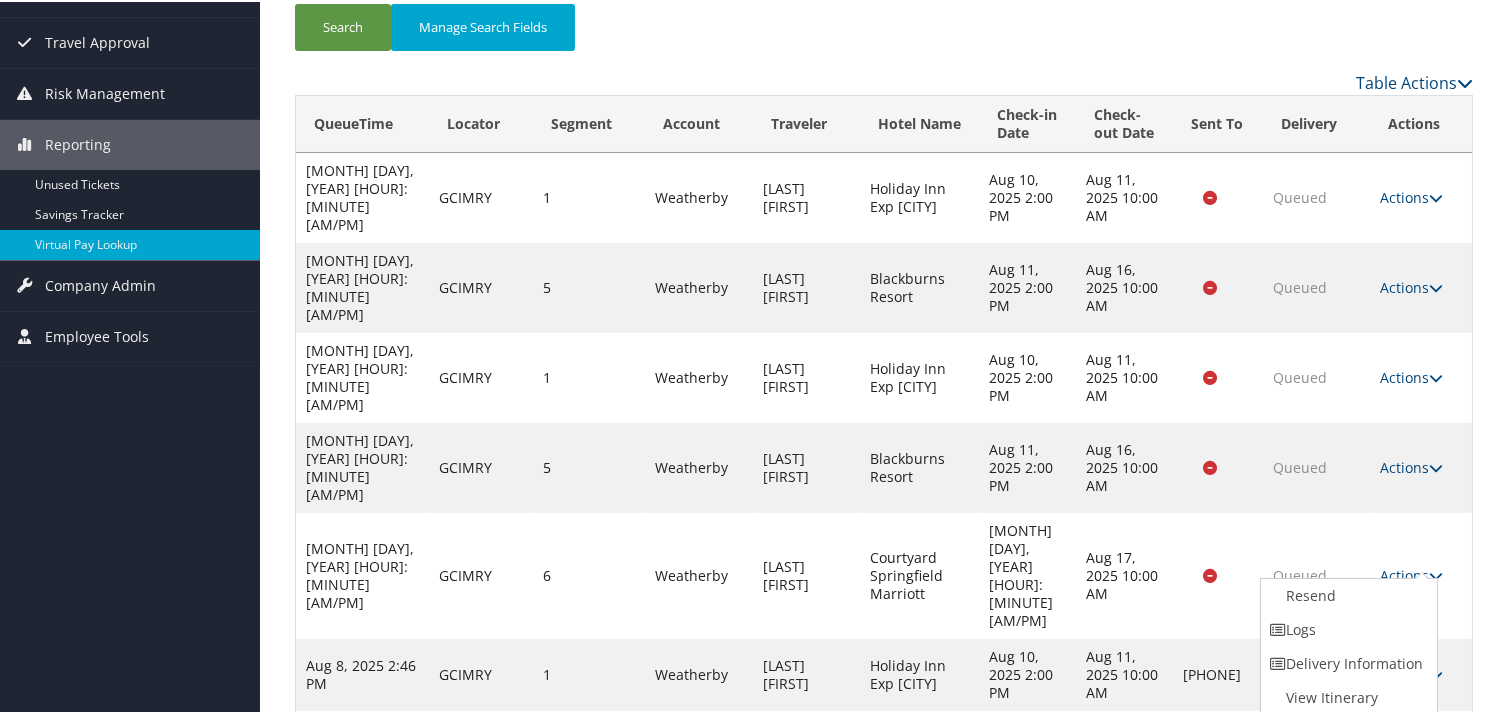 drag, startPoint x: 1298, startPoint y: 620, endPoint x: 998, endPoint y: 497, distance: 324.23602 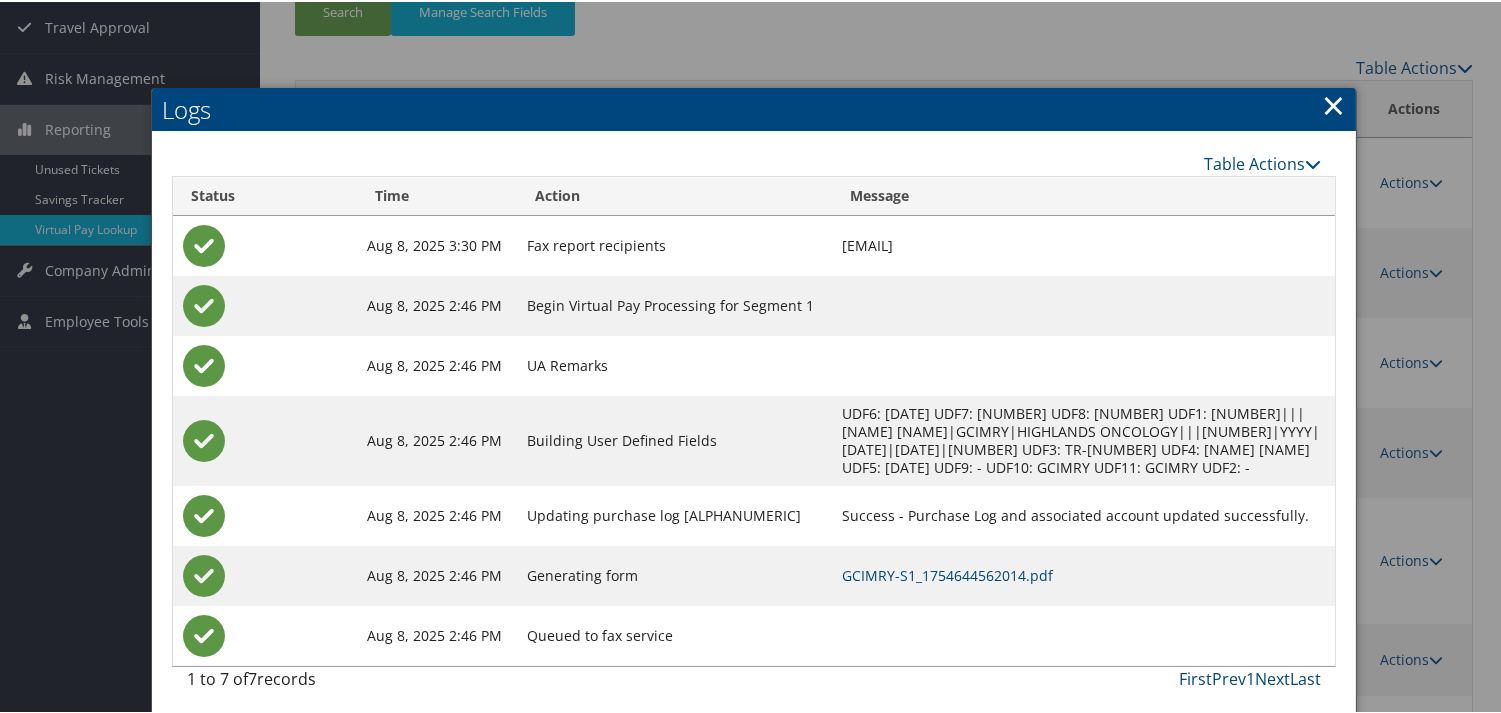 scroll, scrollTop: 231, scrollLeft: 0, axis: vertical 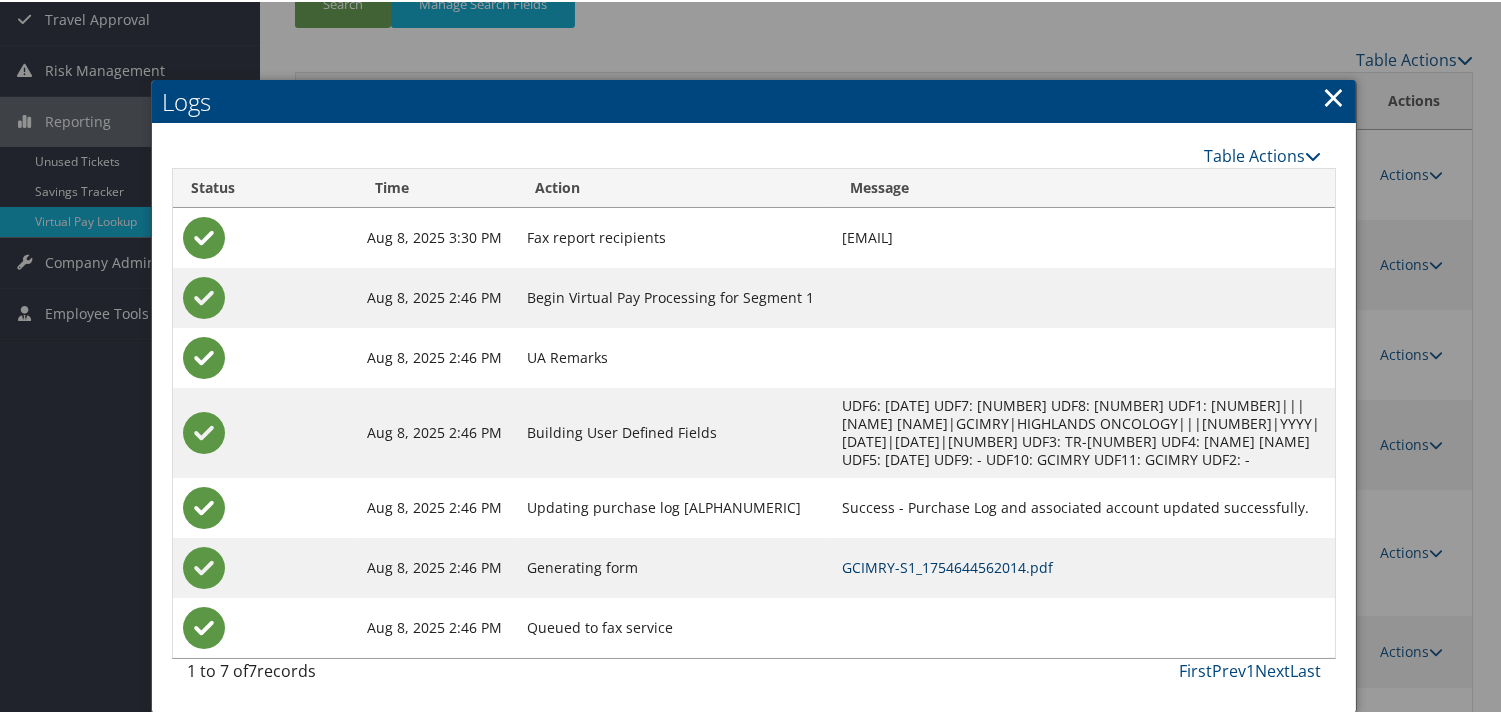 click on "GCIMRY-S1_1754644562014.pdf" at bounding box center [947, 565] 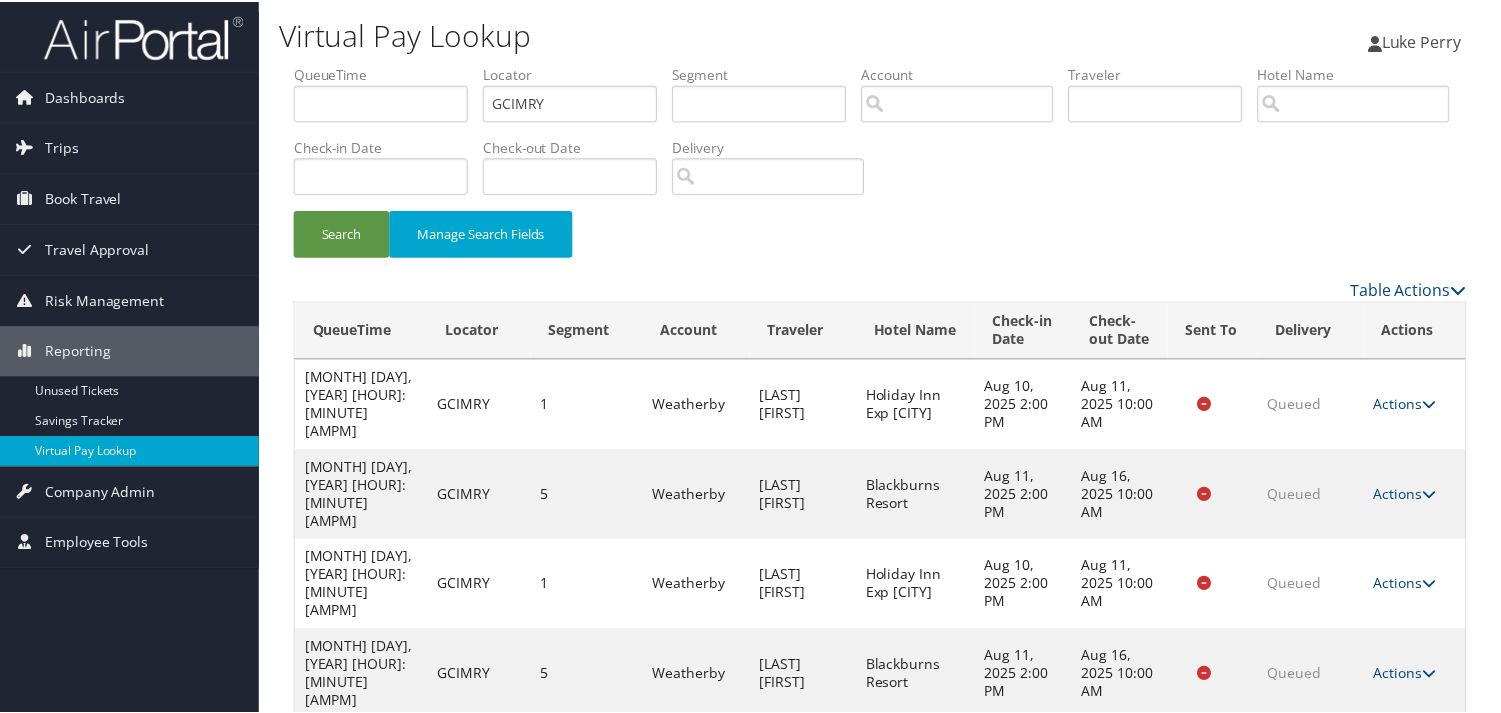 scroll, scrollTop: 202, scrollLeft: 0, axis: vertical 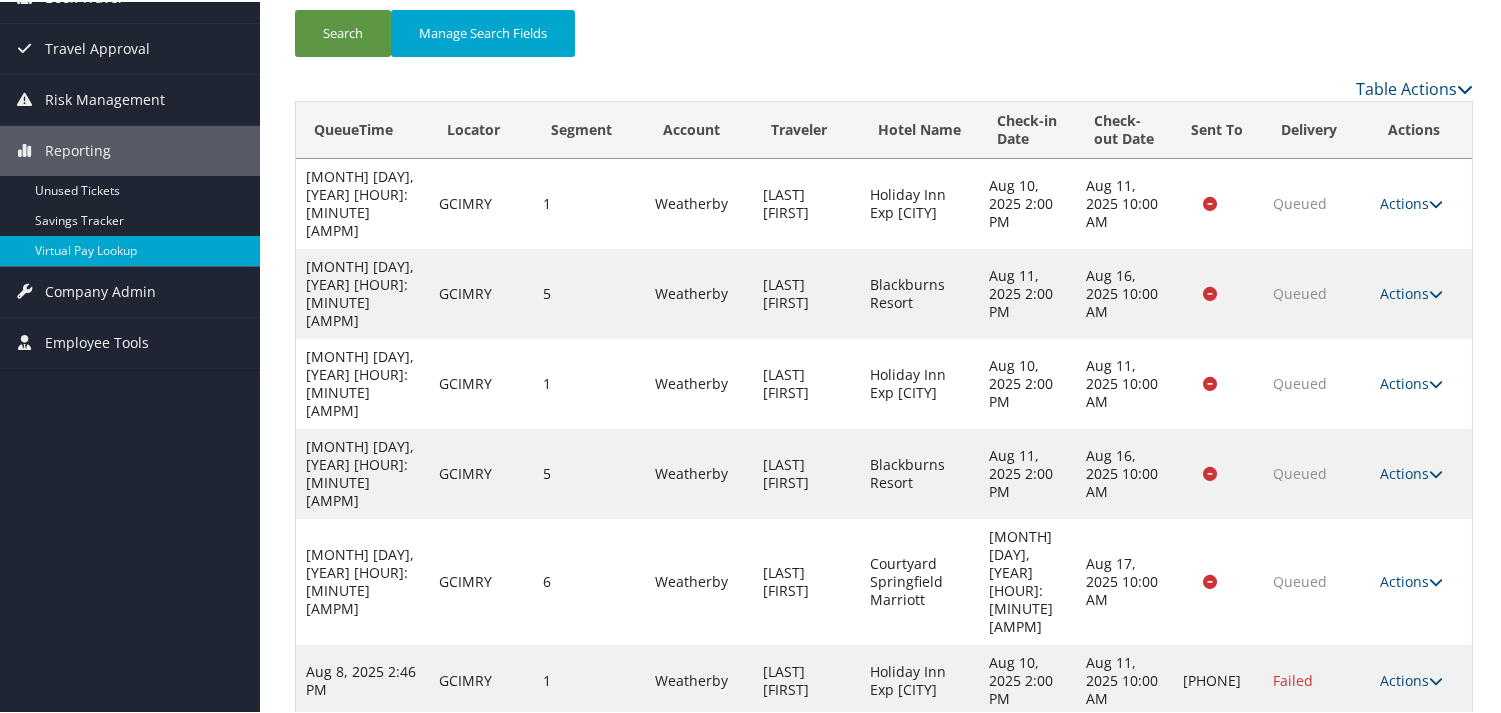 click on "Actions" at bounding box center (1411, 750) 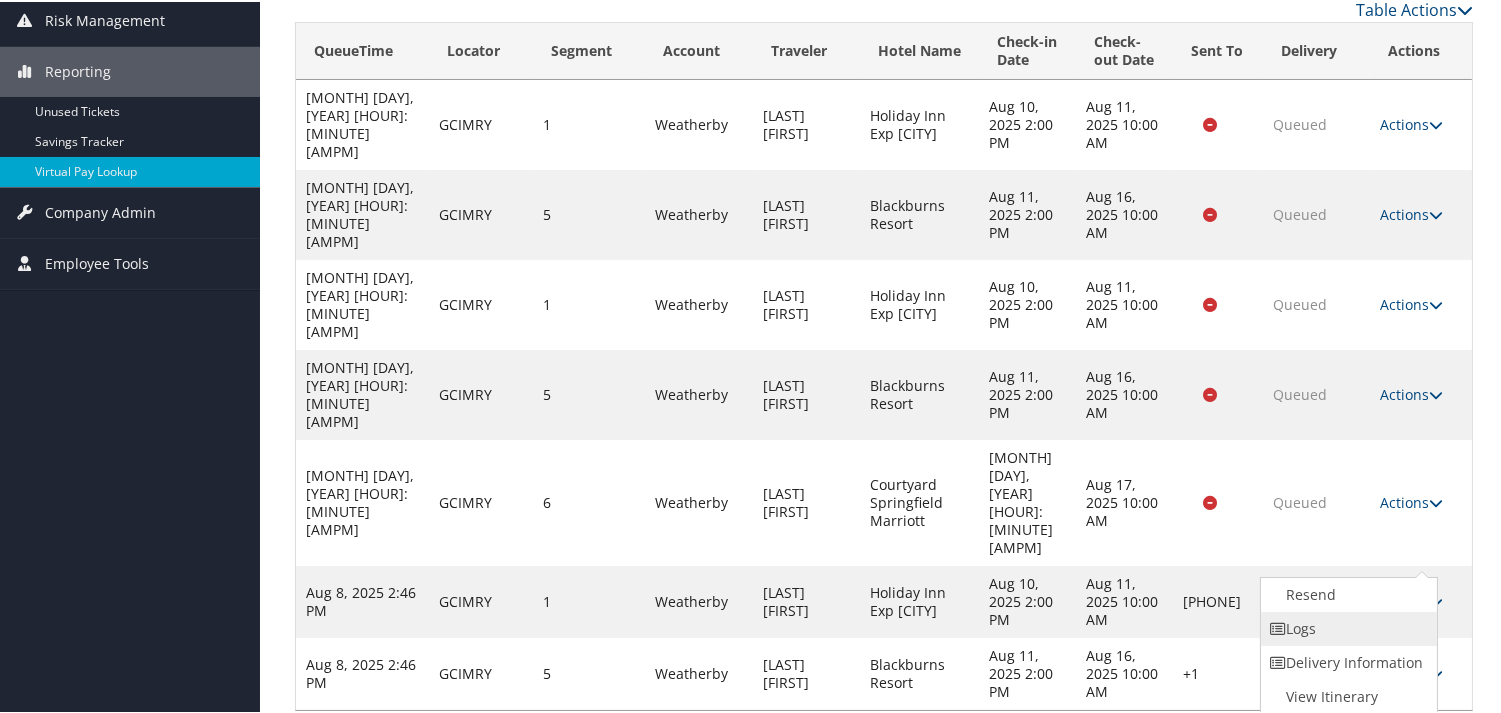 click on "Logs" at bounding box center [1346, 627] 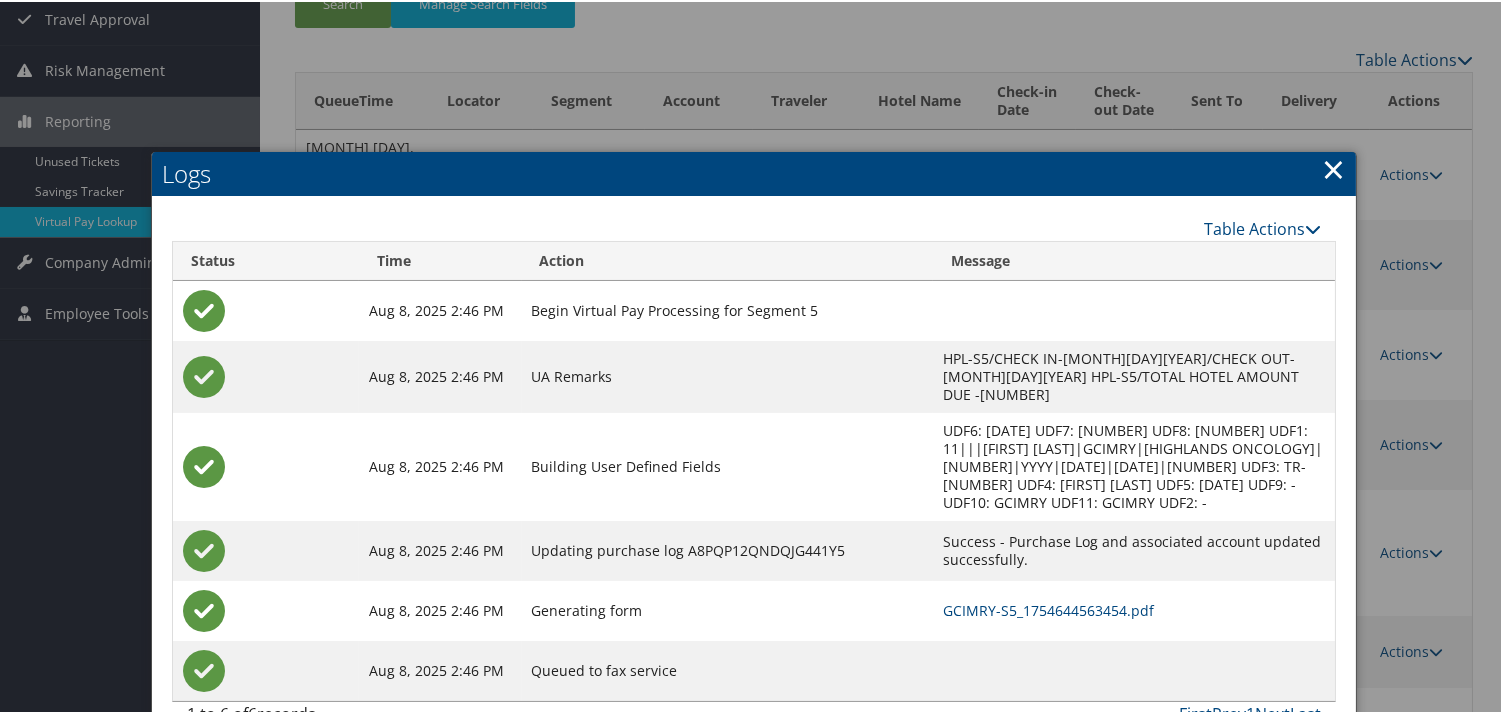 scroll, scrollTop: 243, scrollLeft: 0, axis: vertical 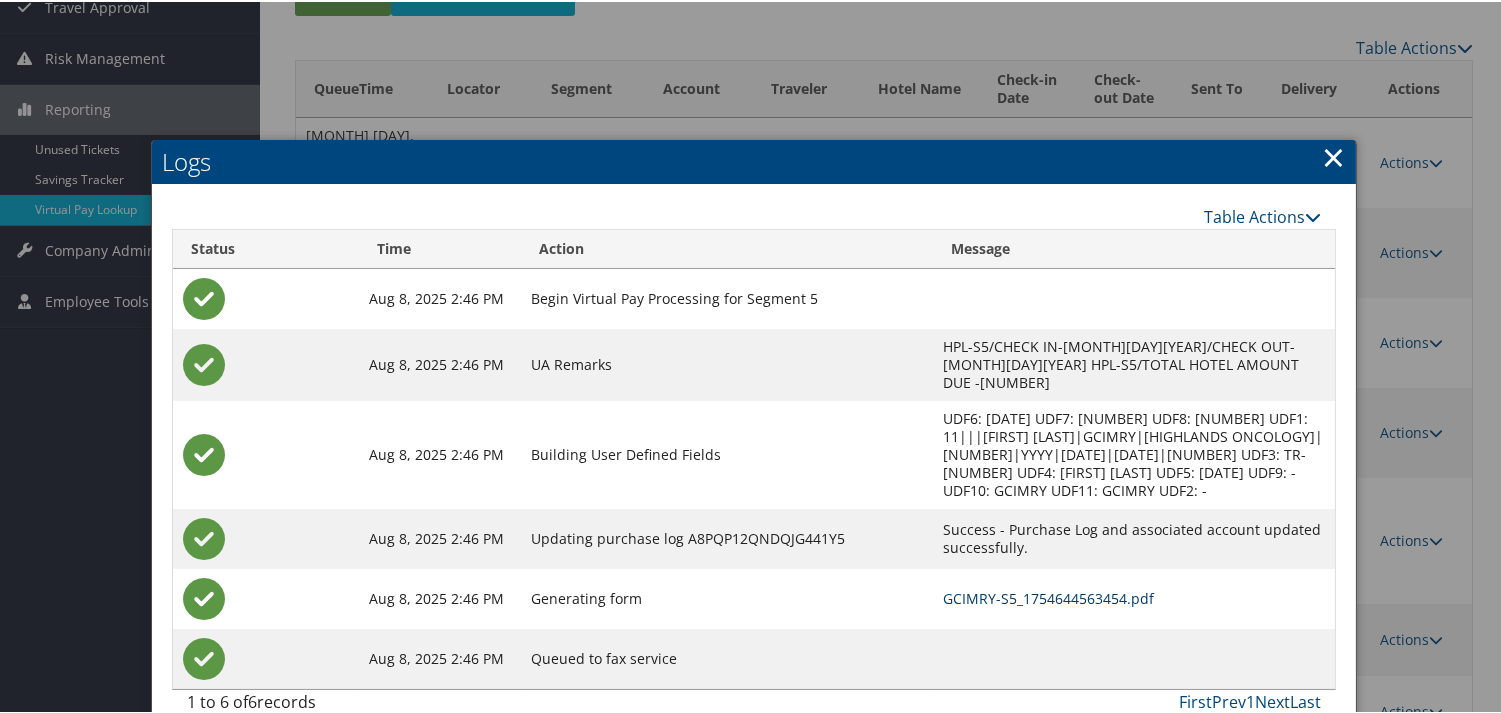 click on "GCIMRY-S5_1754644563454.pdf" at bounding box center (1048, 596) 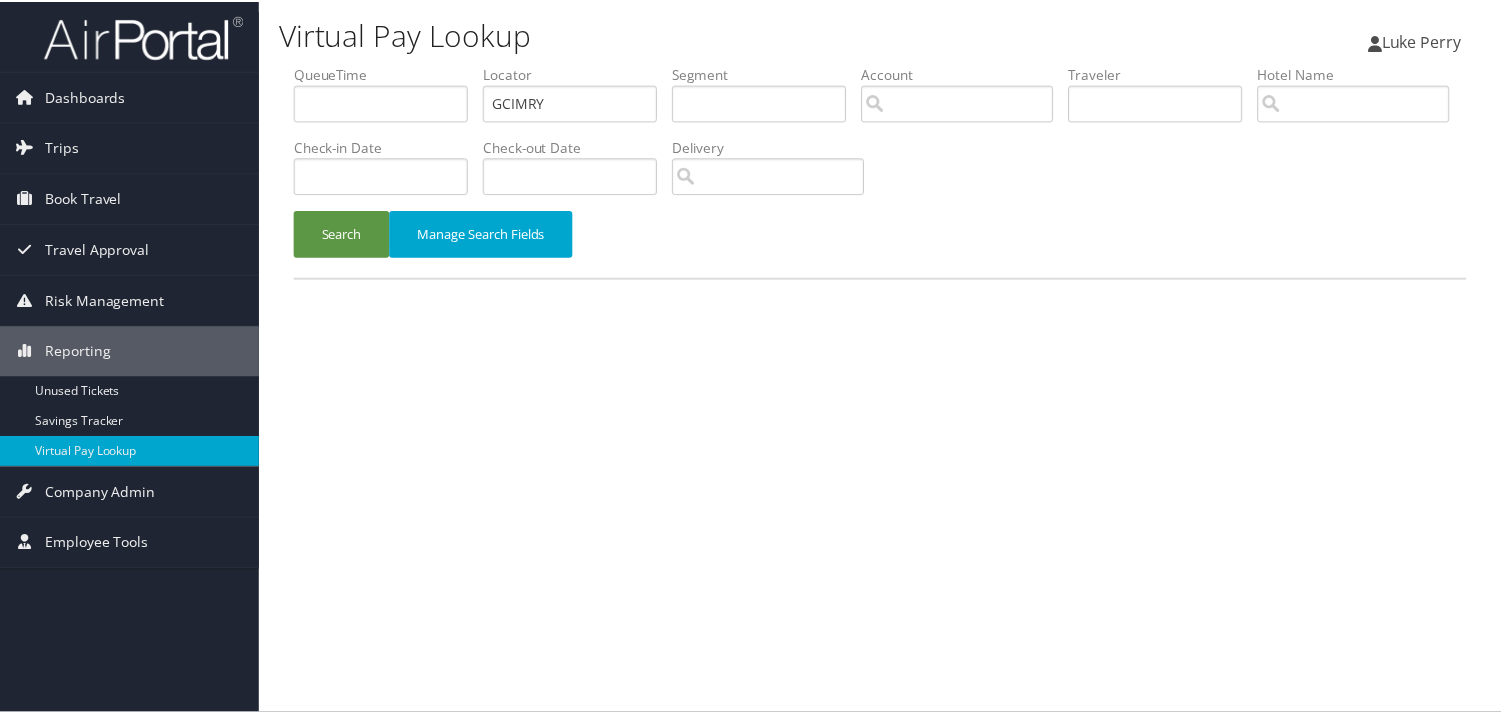 scroll, scrollTop: 0, scrollLeft: 0, axis: both 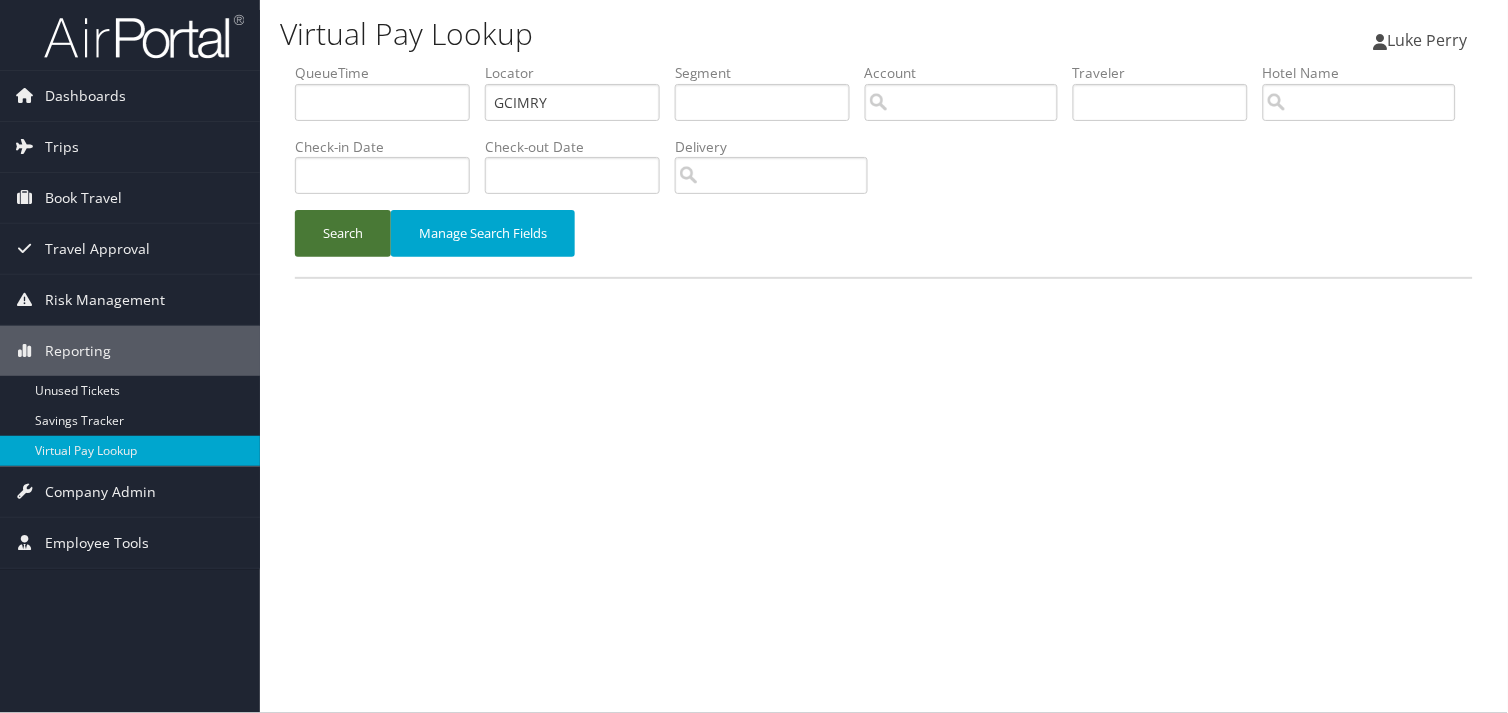 click on "Search" at bounding box center [343, 233] 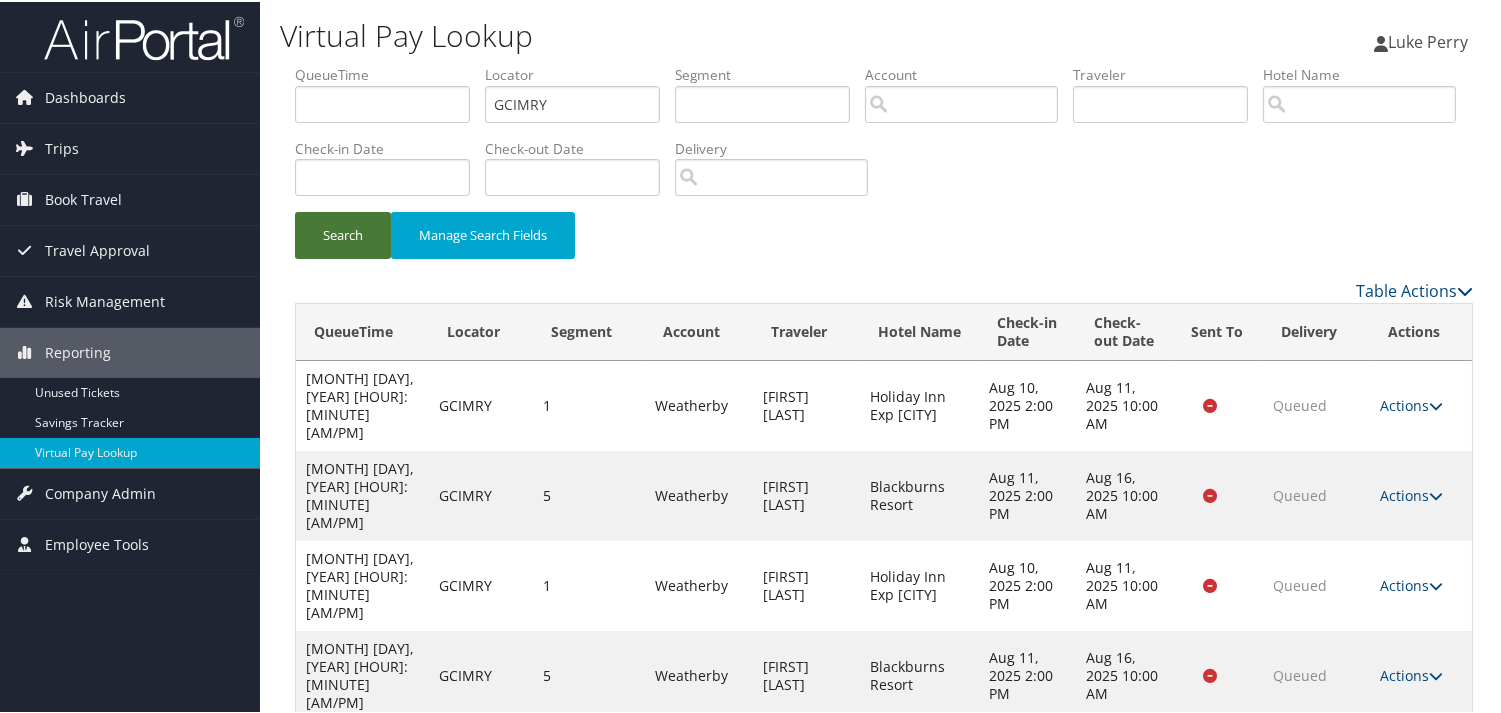scroll, scrollTop: 202, scrollLeft: 0, axis: vertical 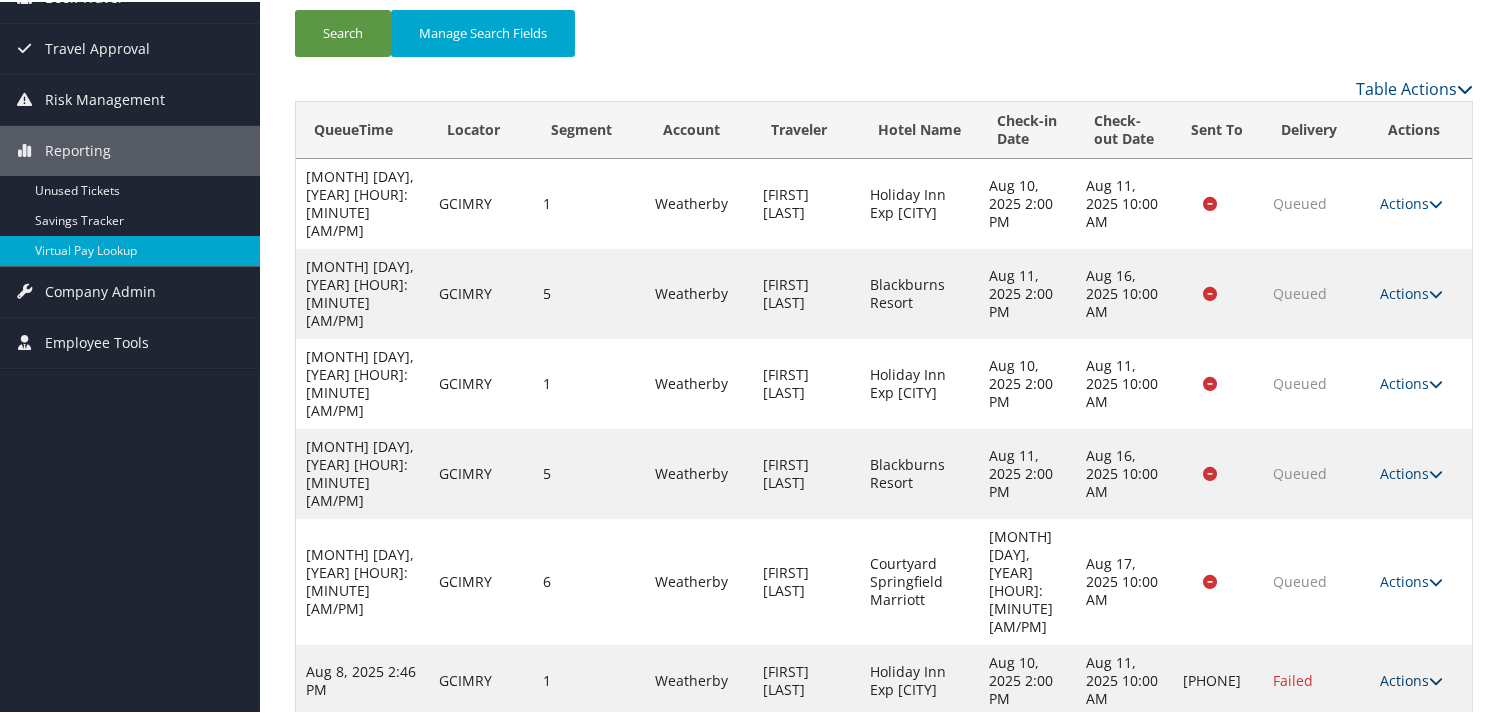 click on "Actions" at bounding box center [1411, 678] 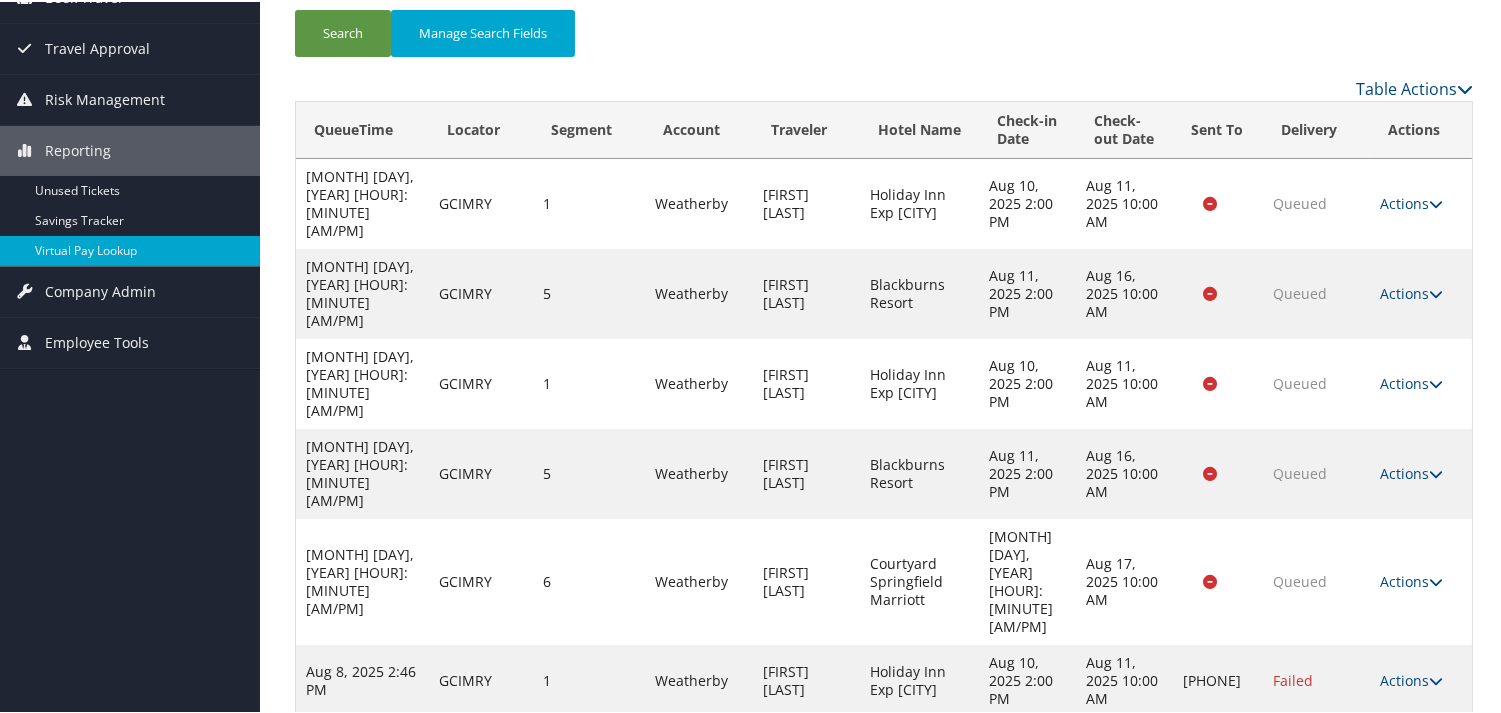 scroll, scrollTop: 208, scrollLeft: 0, axis: vertical 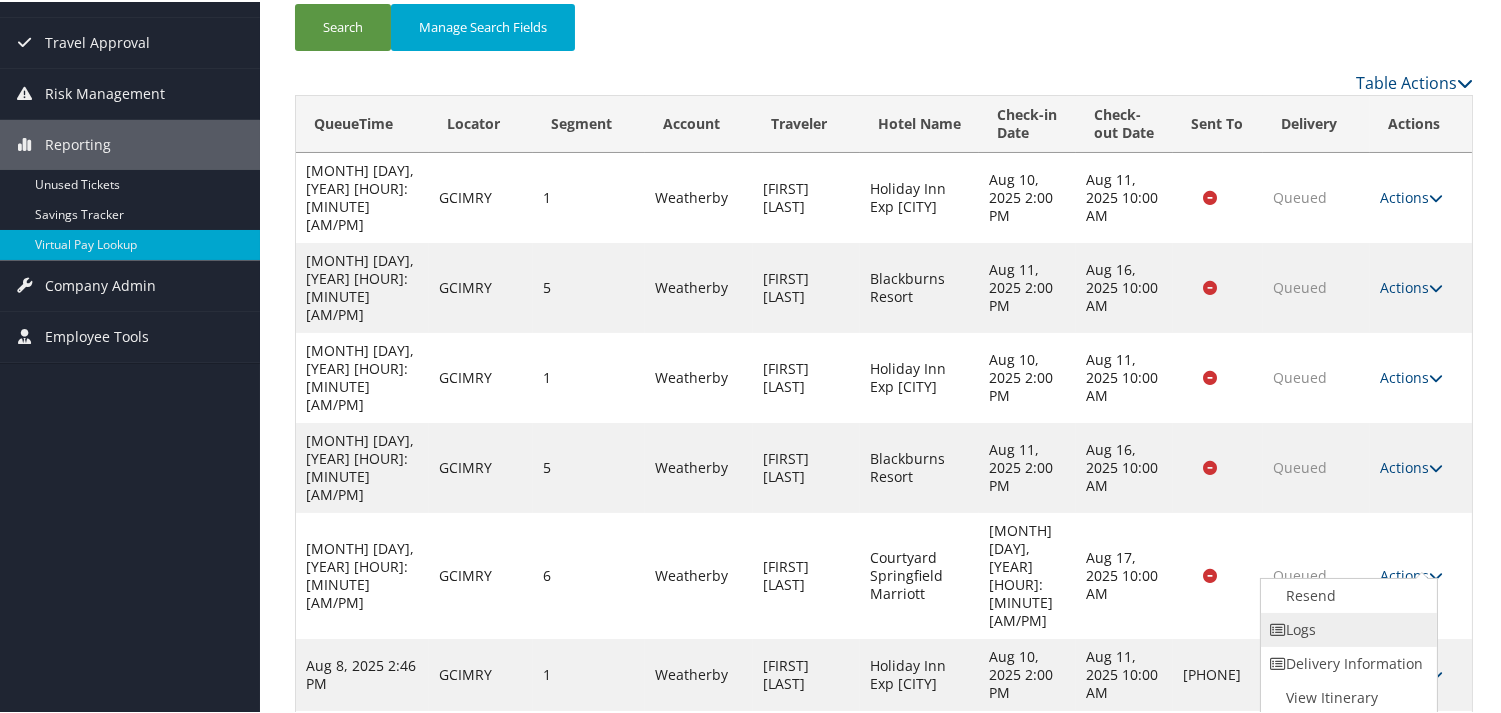 click on "Logs" at bounding box center [1346, 628] 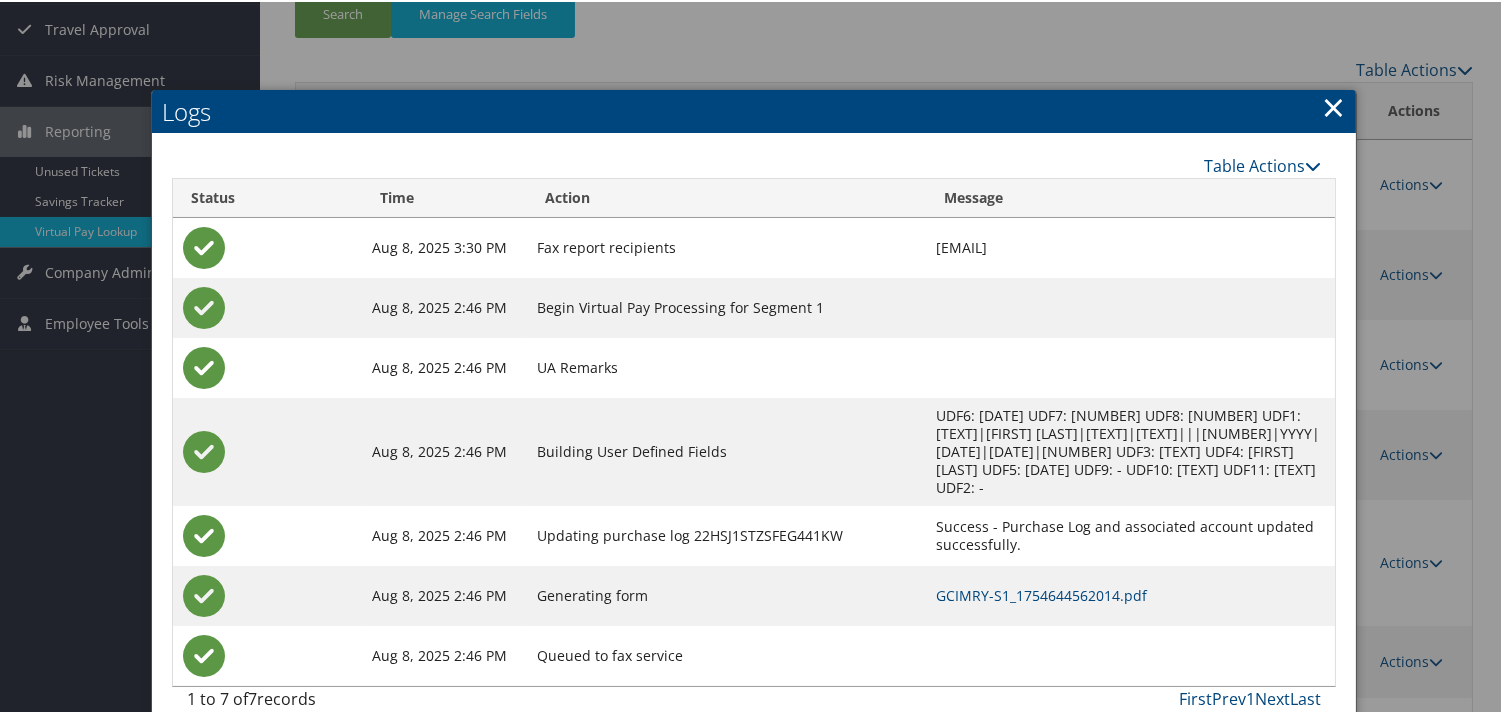 scroll, scrollTop: 231, scrollLeft: 0, axis: vertical 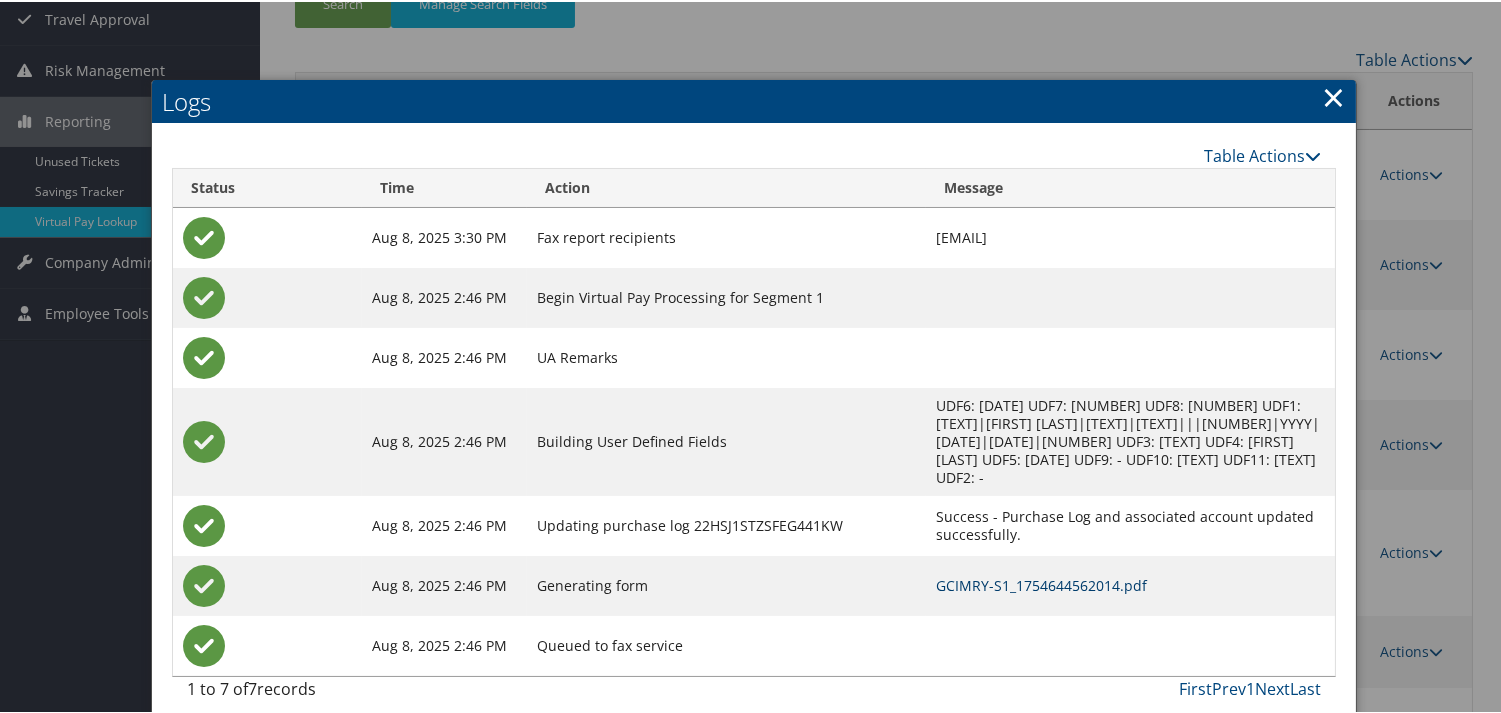 click on "GCIMRY-S1_1754644562014.pdf" at bounding box center (1041, 583) 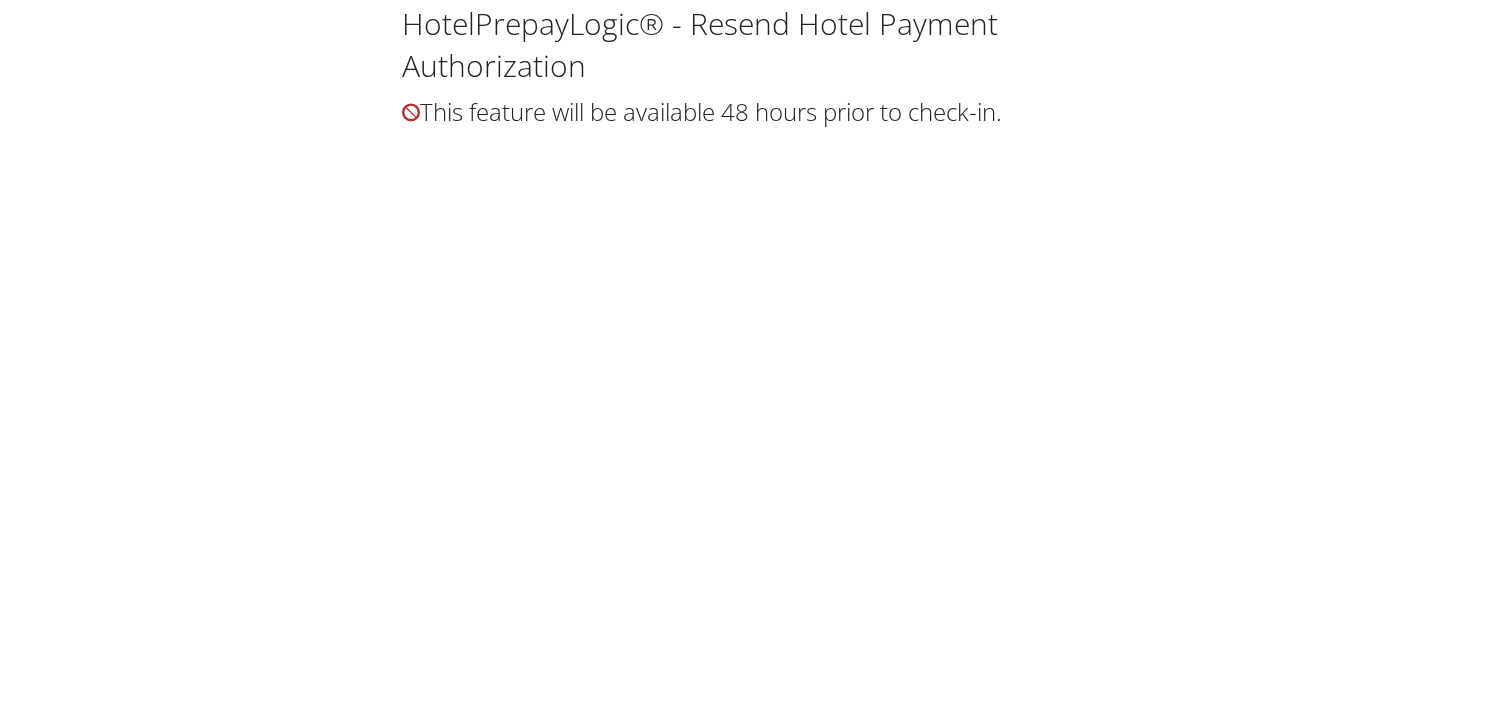 scroll, scrollTop: 0, scrollLeft: 0, axis: both 